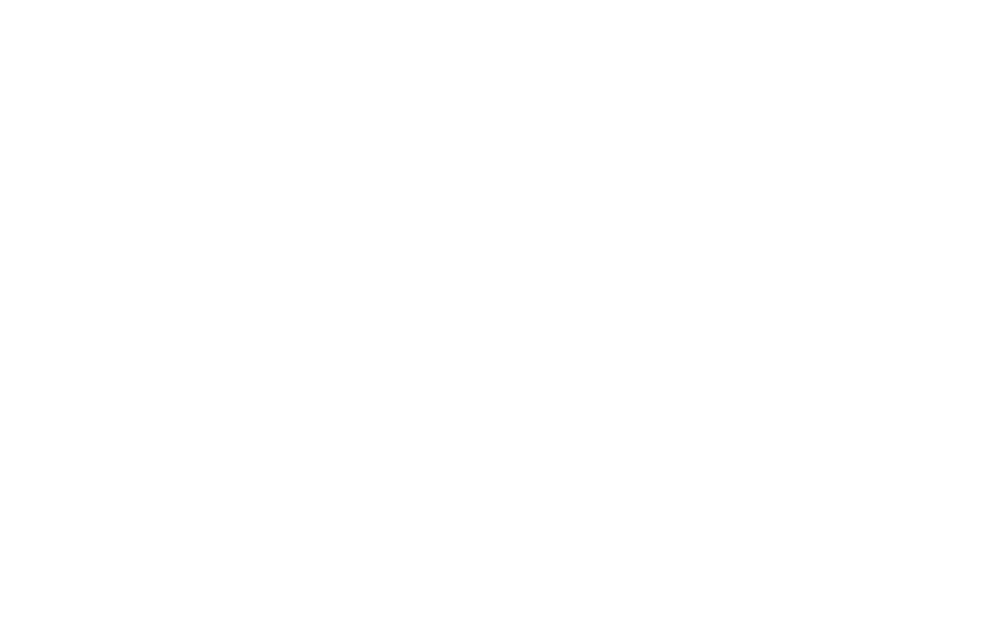 scroll, scrollTop: 0, scrollLeft: 0, axis: both 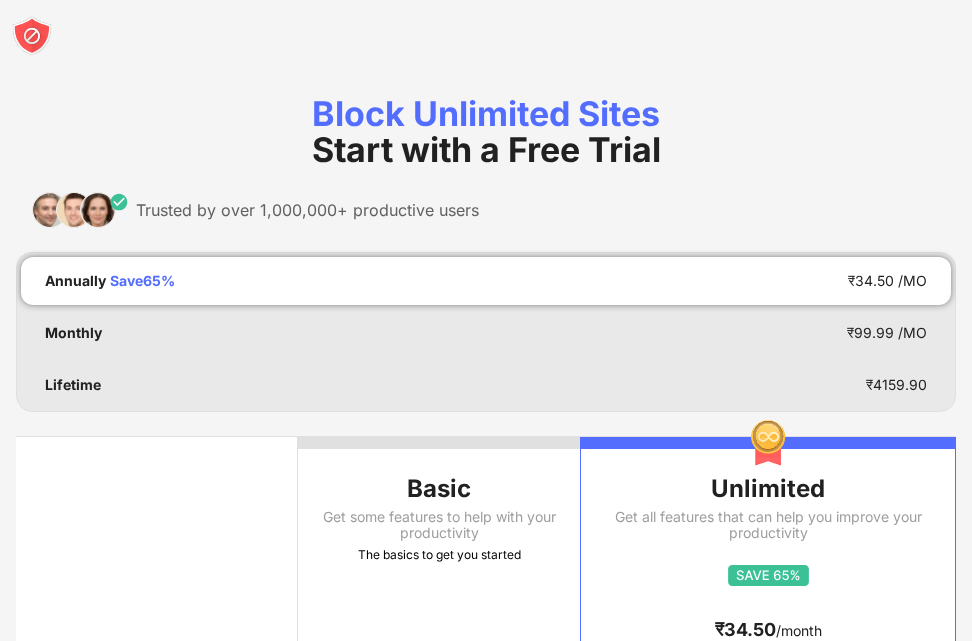 drag, startPoint x: 534, startPoint y: 55, endPoint x: 515, endPoint y: 125, distance: 72.53275 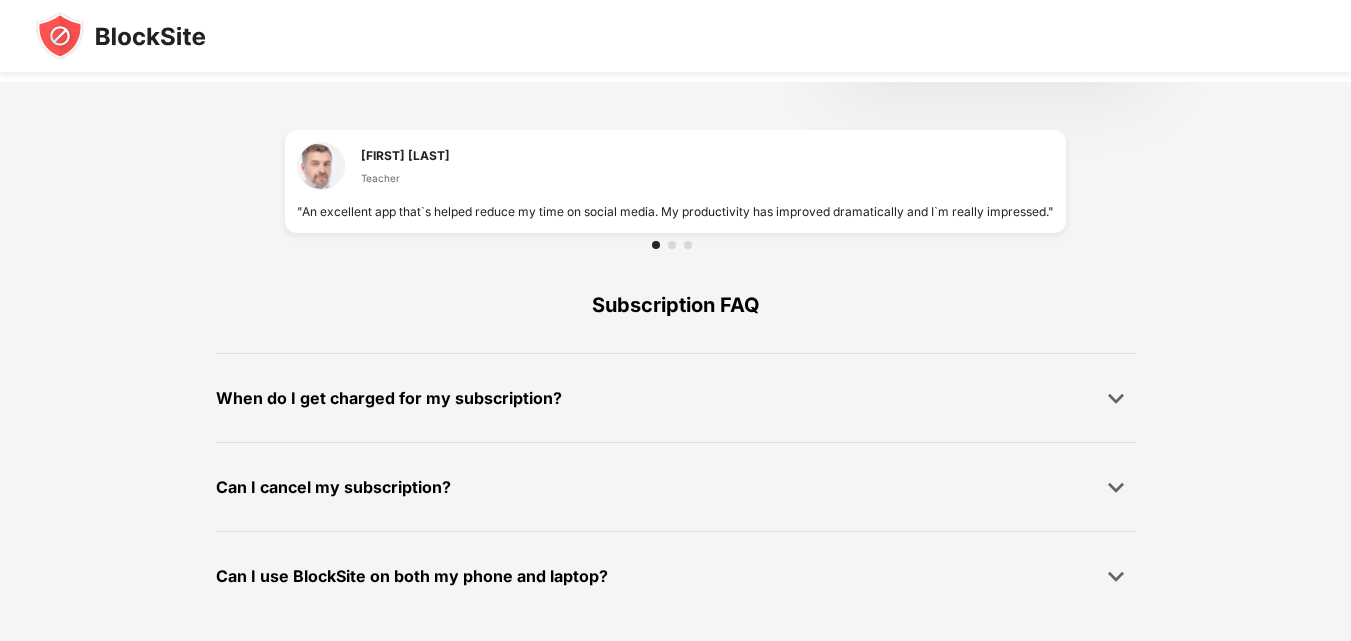 scroll, scrollTop: 1409, scrollLeft: 0, axis: vertical 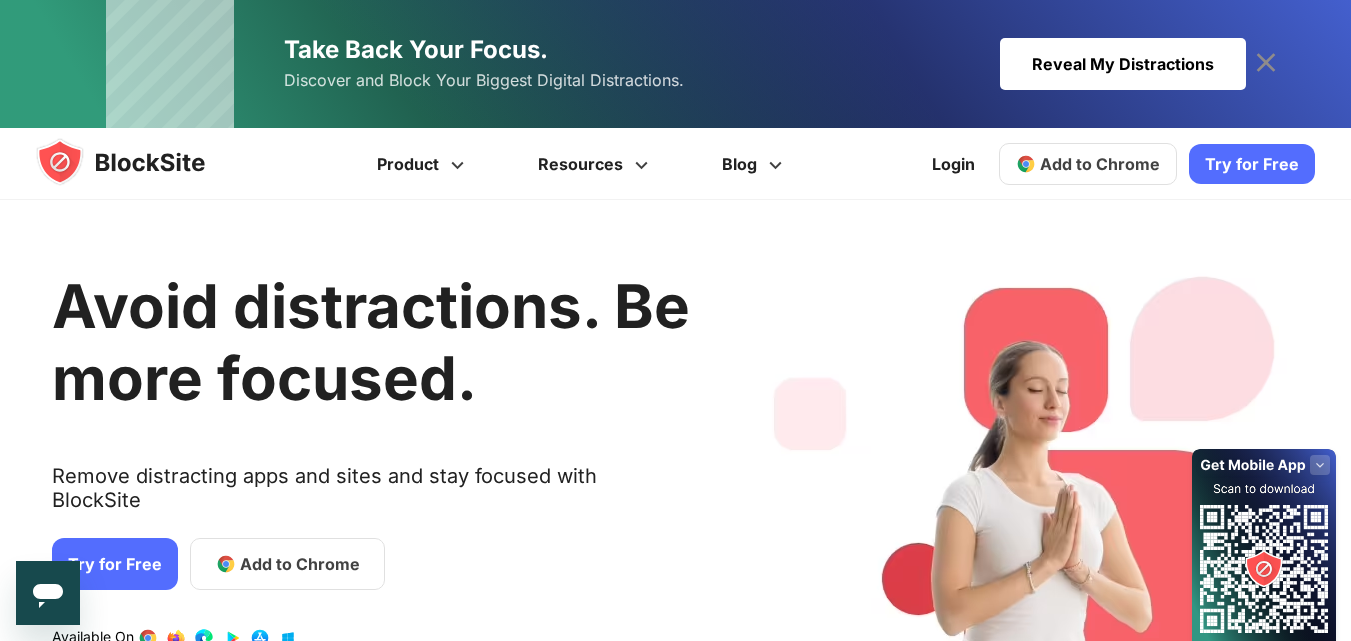 click on "Add to Chrome" at bounding box center (300, 564) 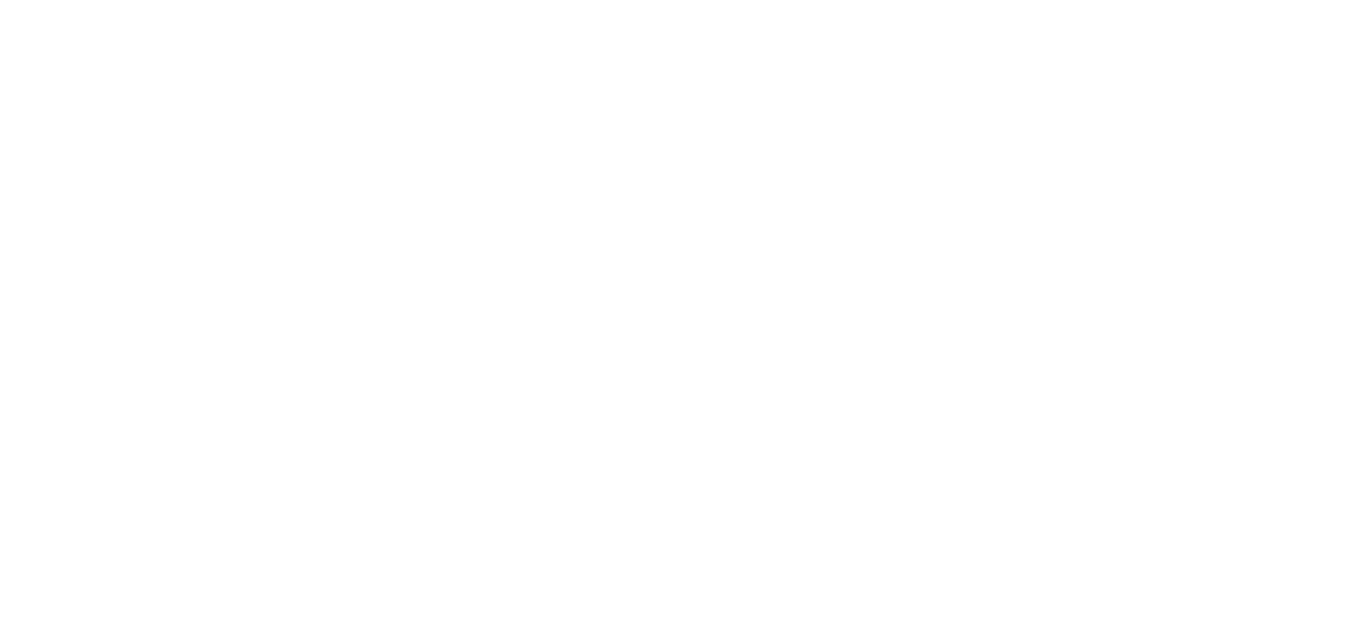 scroll, scrollTop: 0, scrollLeft: 0, axis: both 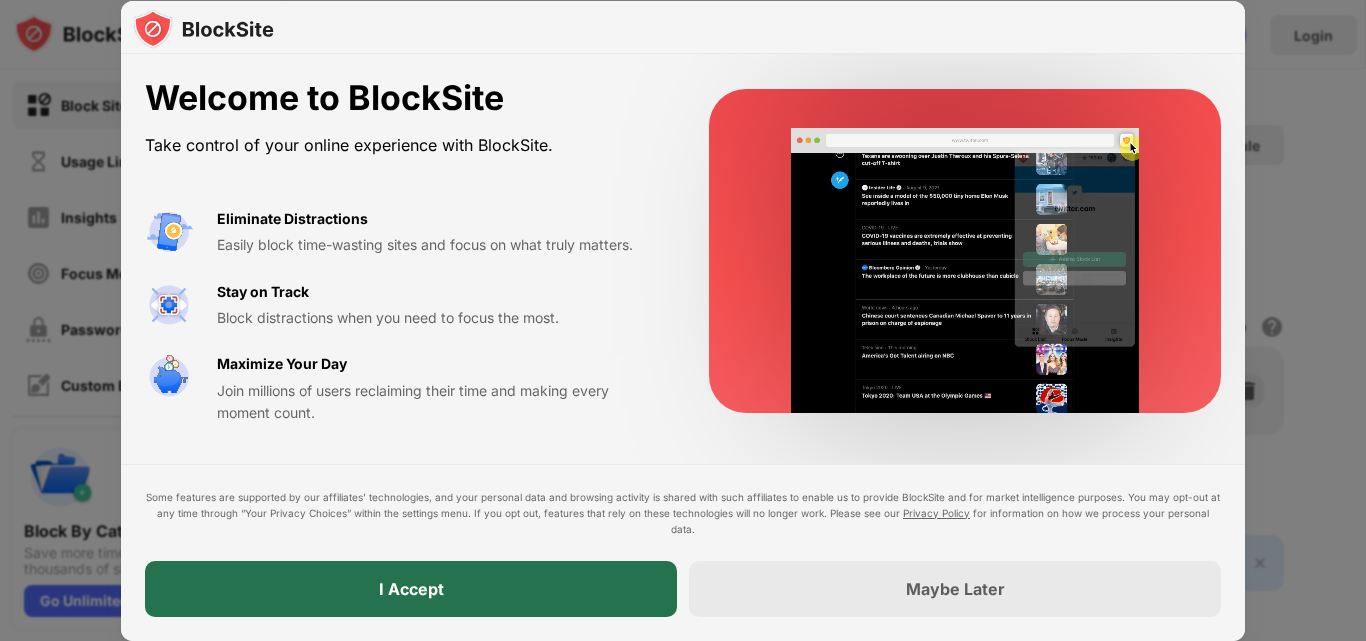 click on "I Accept" at bounding box center (411, 589) 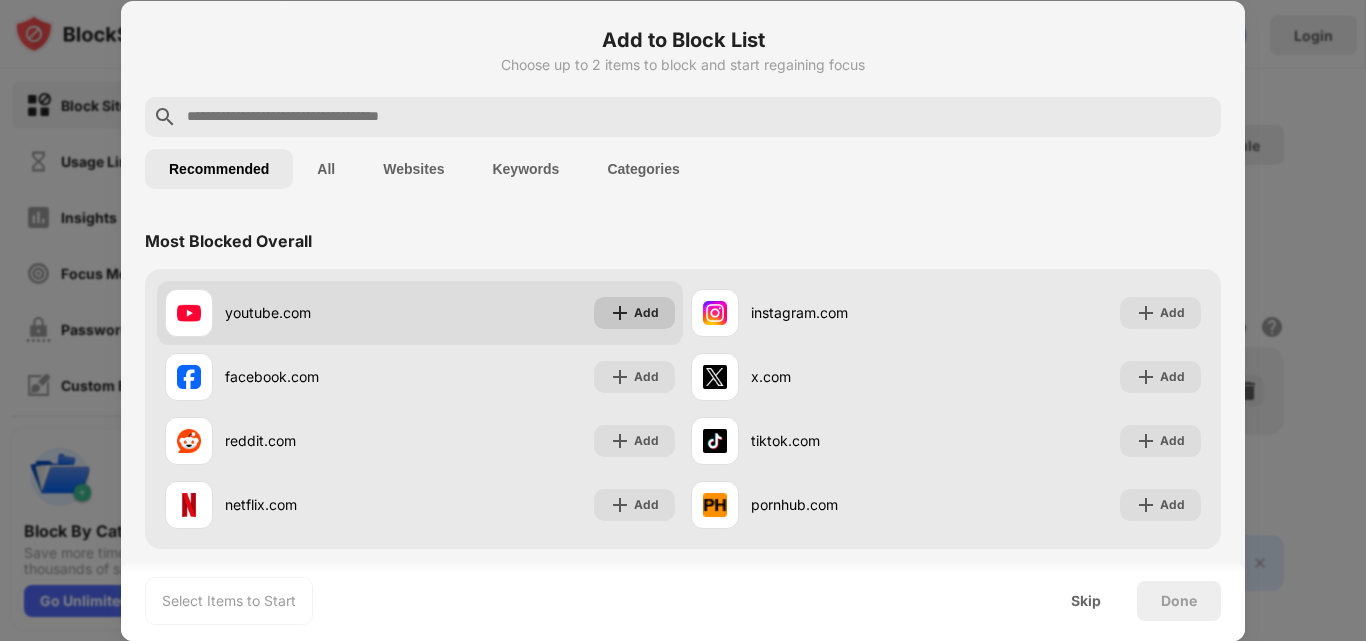 click on "Add" at bounding box center (646, 313) 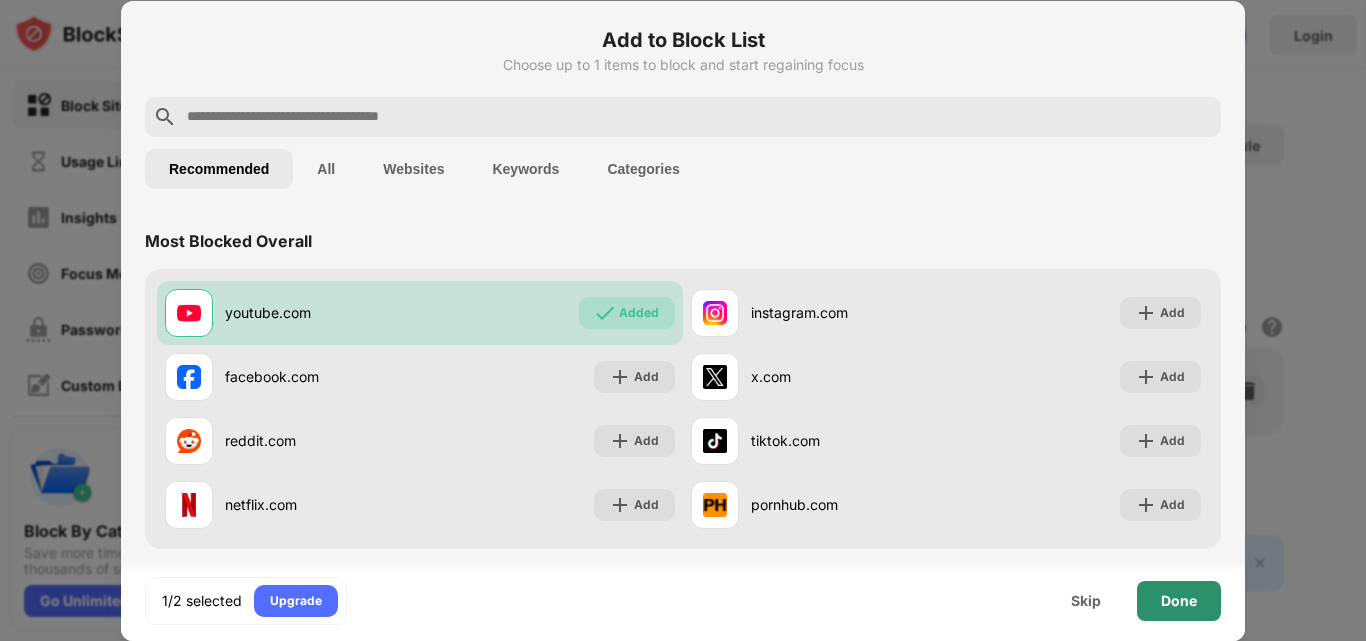click on "Done" at bounding box center [1179, 601] 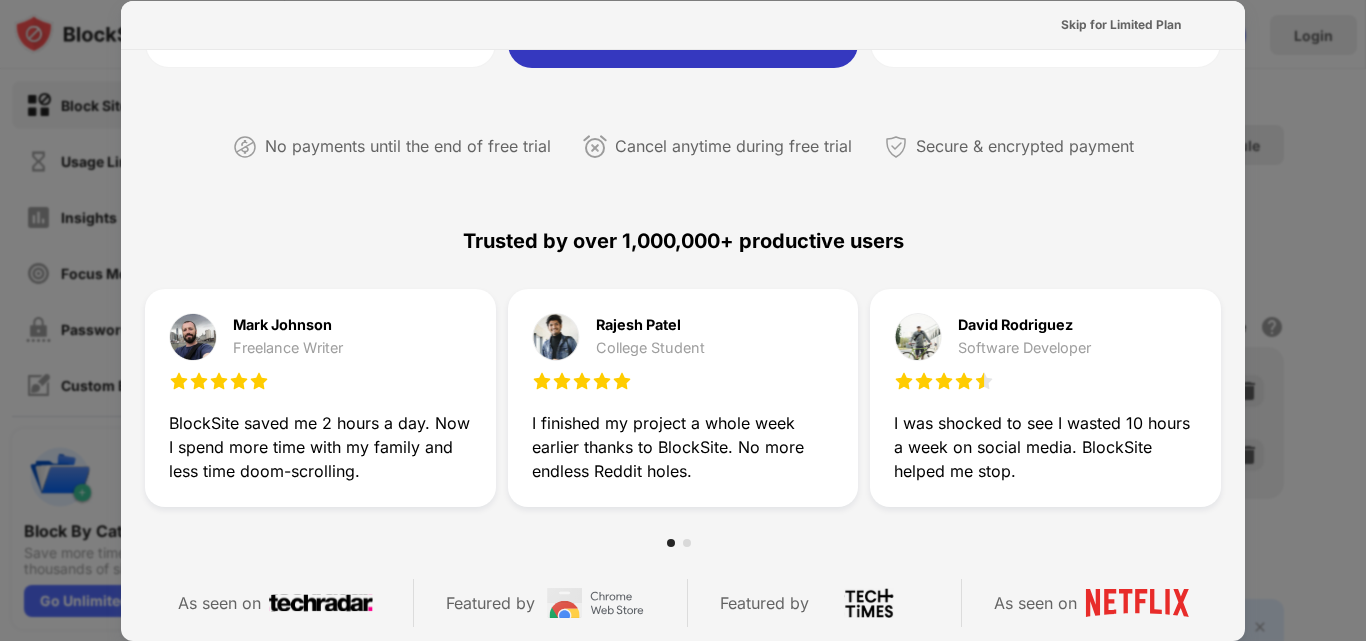 scroll, scrollTop: 0, scrollLeft: 0, axis: both 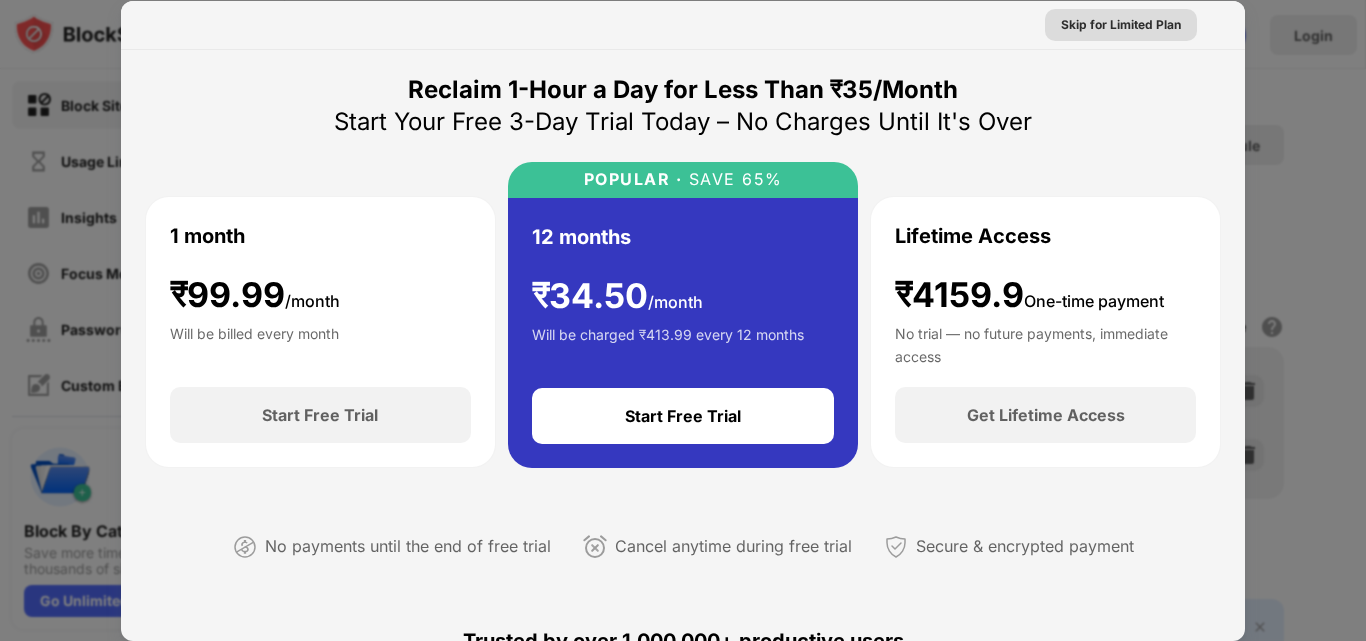 click on "Skip for Limited Plan" at bounding box center [1121, 25] 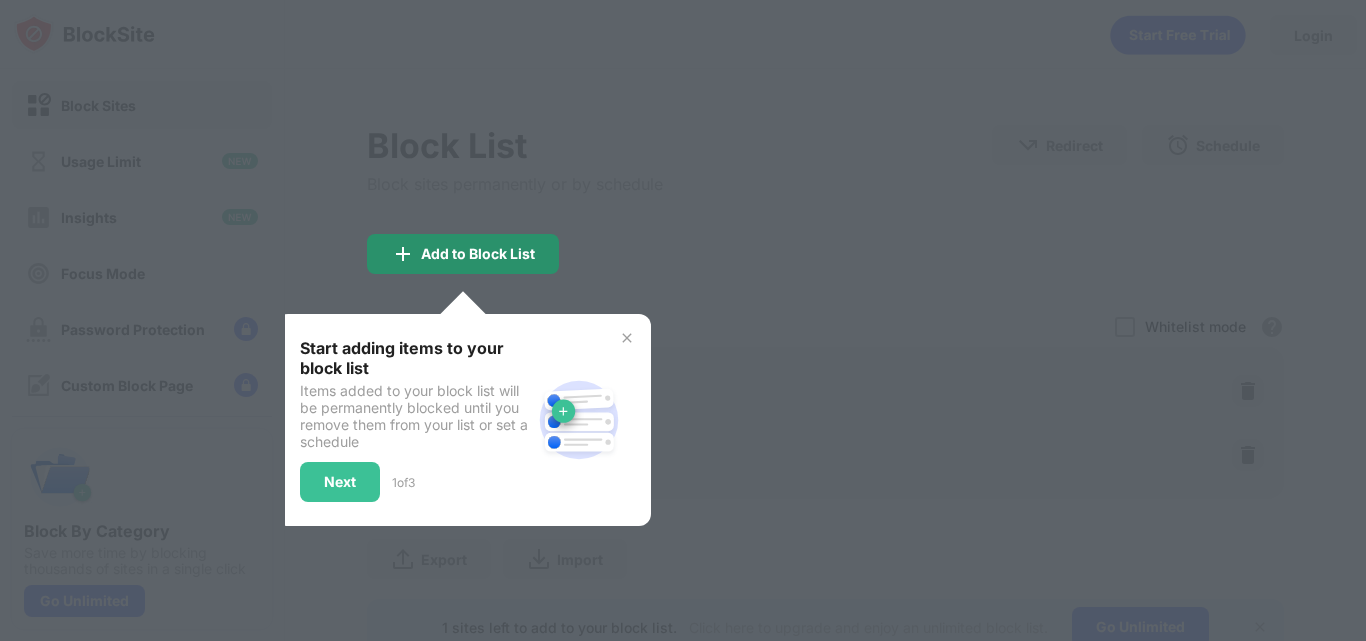 click on "Add to Block List" at bounding box center (463, 254) 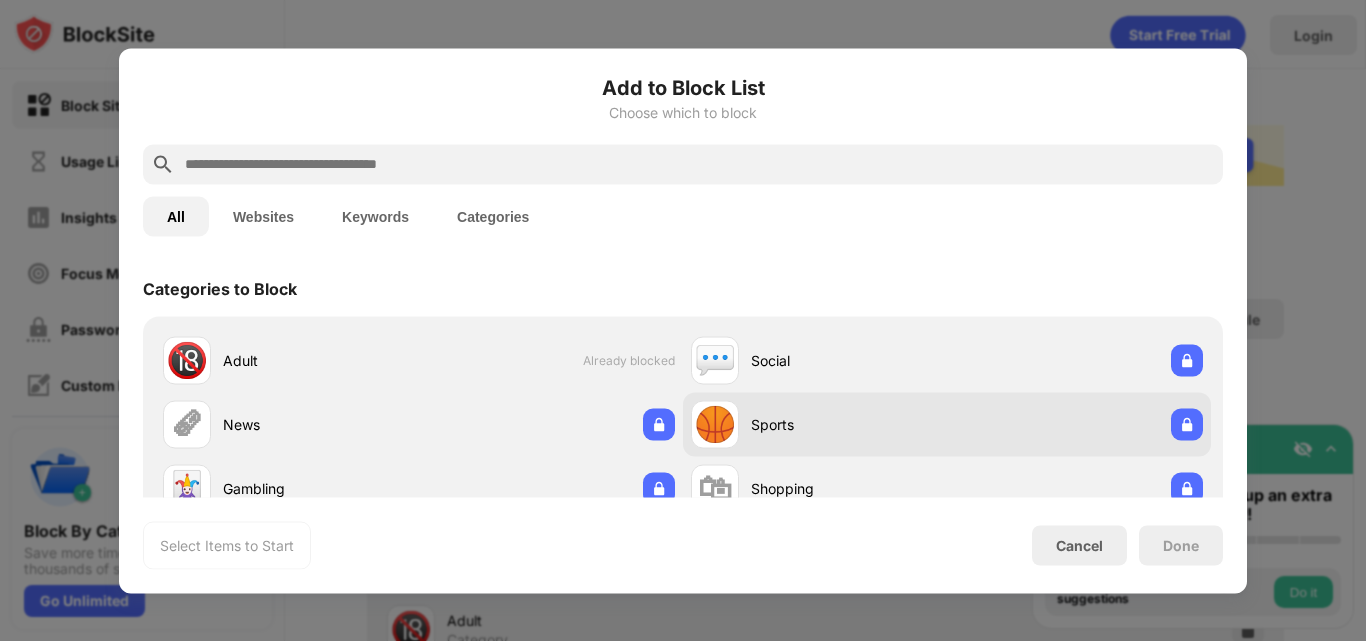 scroll, scrollTop: 0, scrollLeft: 0, axis: both 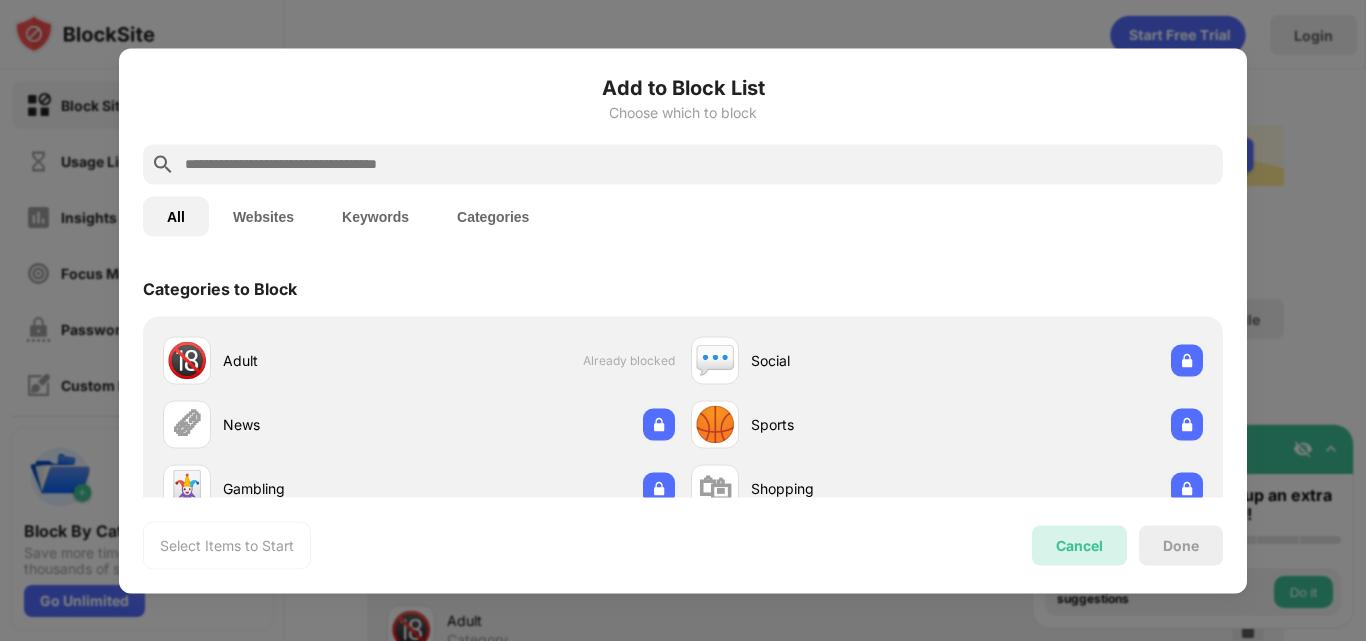 click on "Cancel" at bounding box center (1079, 545) 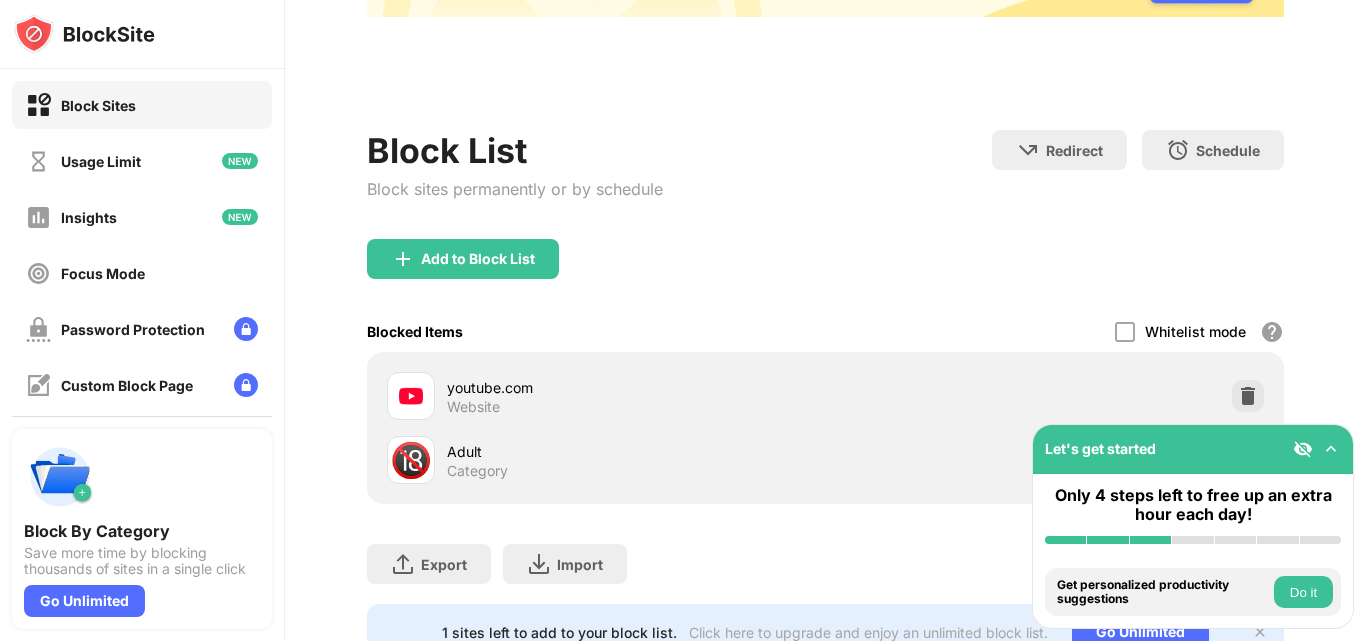 scroll, scrollTop: 200, scrollLeft: 0, axis: vertical 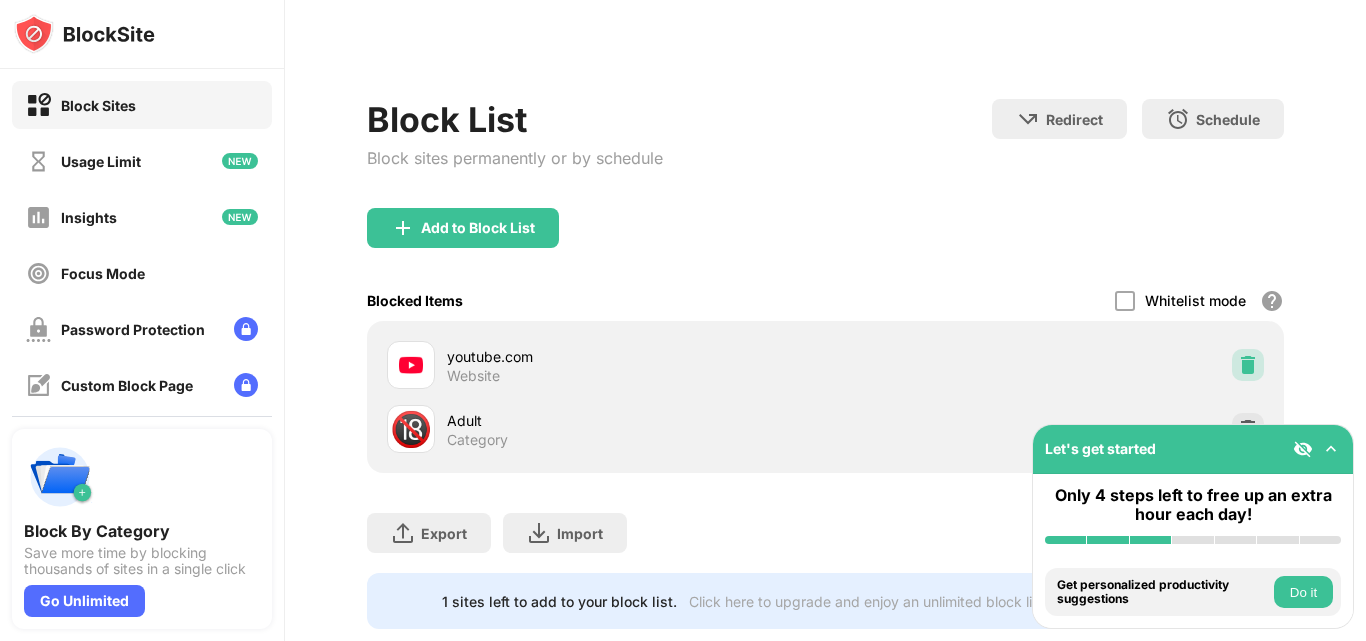 click at bounding box center (1248, 365) 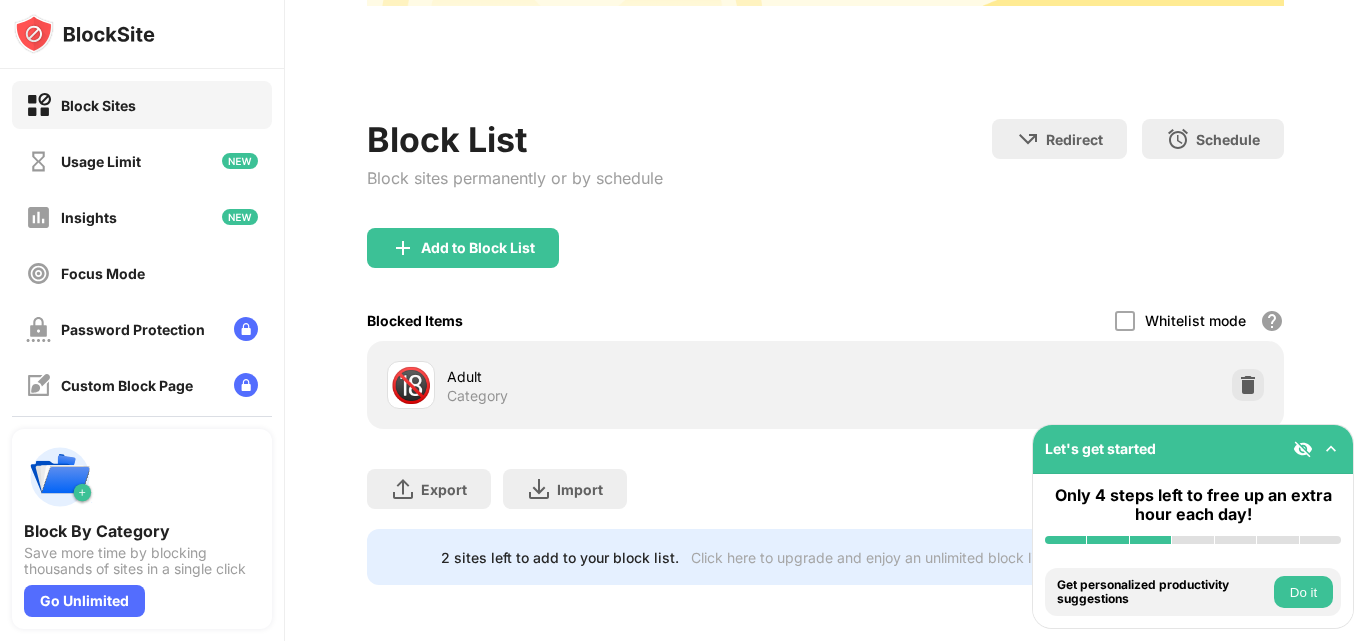 scroll, scrollTop: 0, scrollLeft: 0, axis: both 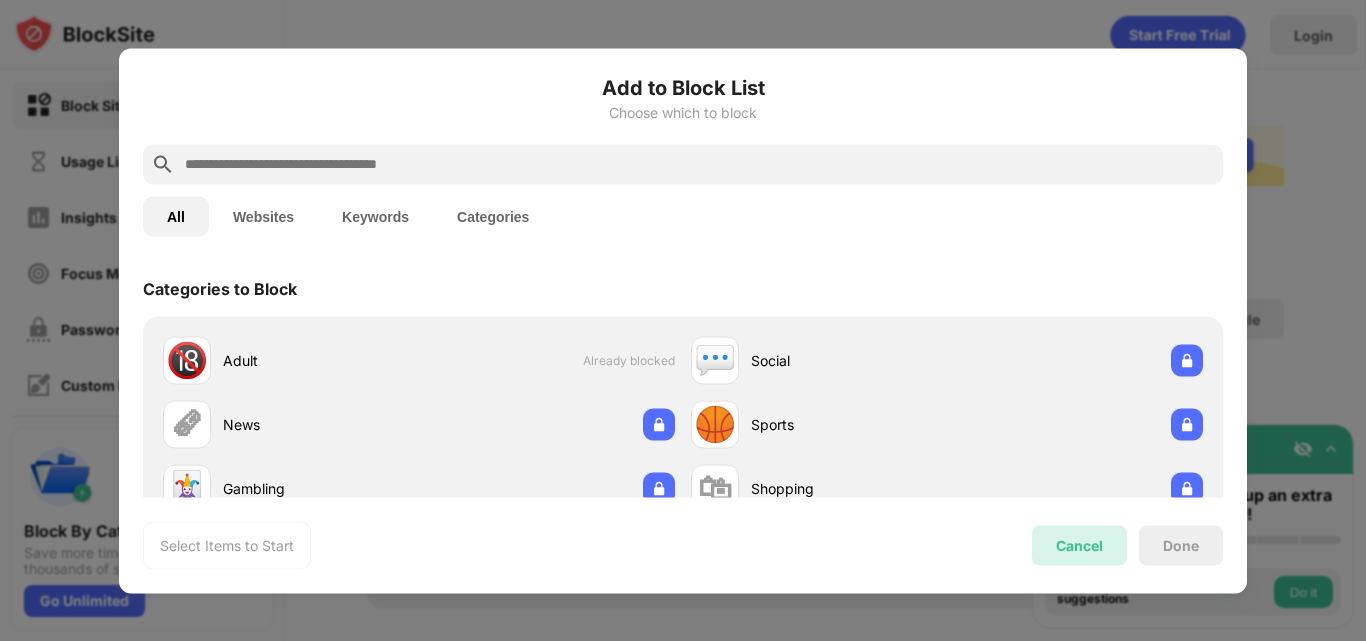 click on "Cancel" at bounding box center (1079, 545) 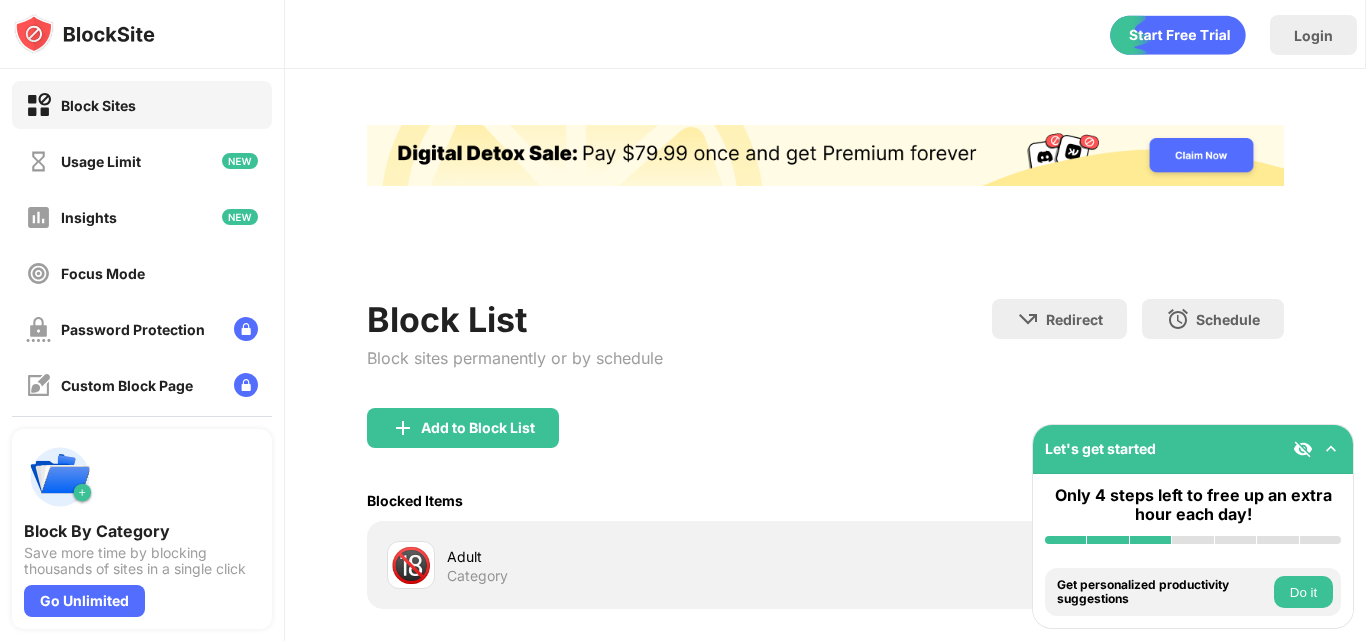 click on "Block List Block sites permanently or by schedule Redirect Choose a site to be redirected to when blocking is active Schedule Select which days and timeframes the block list will be active. Add to Block List Blocked Items Whitelist mode Block all websites except for those in your whitelist. Whitelist Mode only works with URLs and won't include categories or keywords. 🔞 Adult Category Export Export Files (for websites items only) Import Import Files (for websites items only) 2 sites left to add to your block list. Click here to upgrade and enjoy an unlimited block list. Go Unlimited" at bounding box center (825, 445) 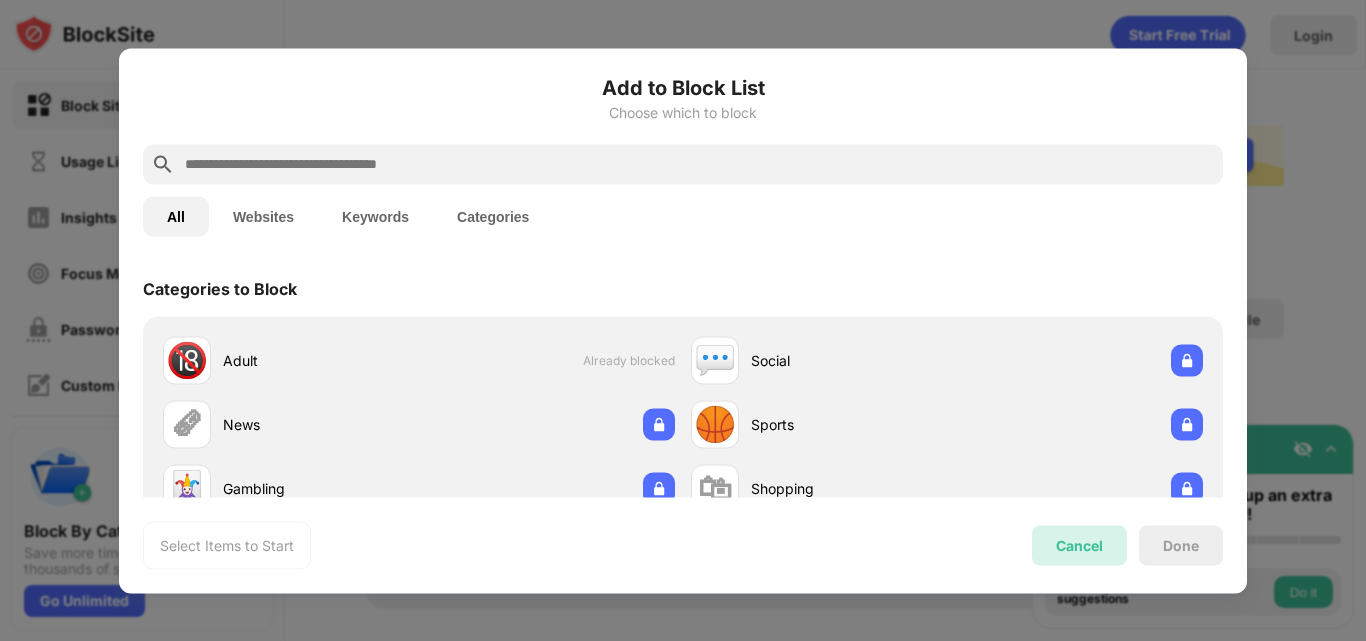 click on "Cancel" at bounding box center [1079, 545] 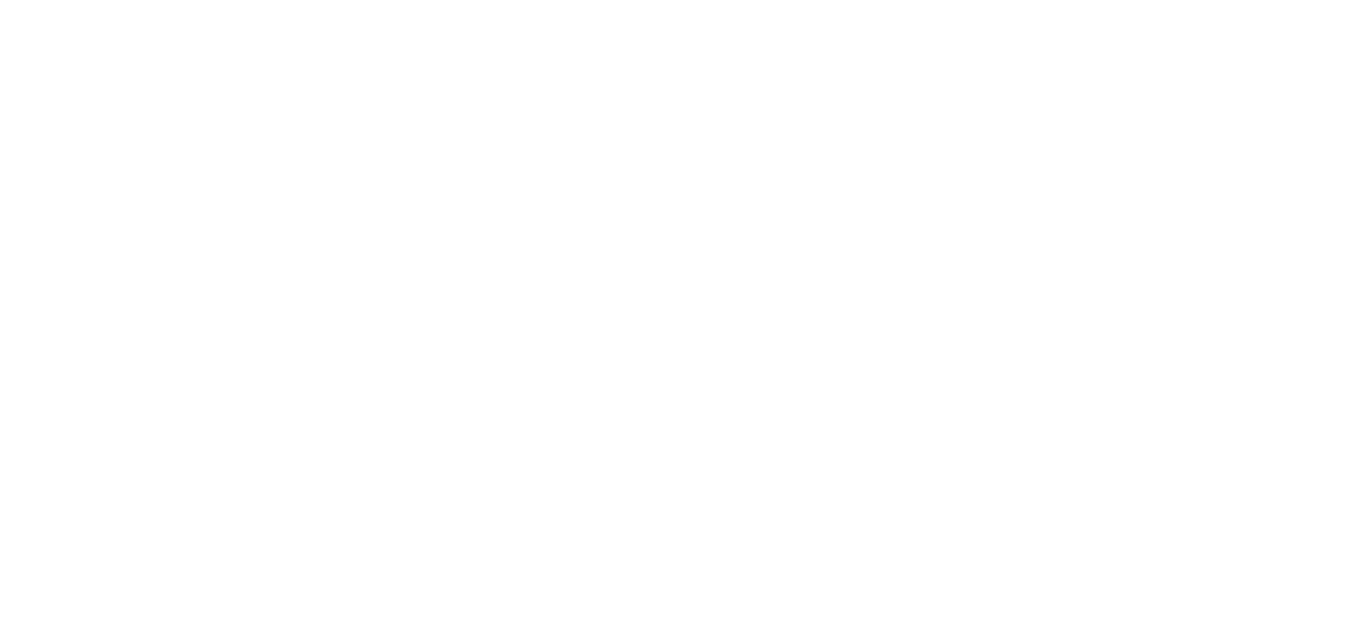scroll, scrollTop: 0, scrollLeft: 0, axis: both 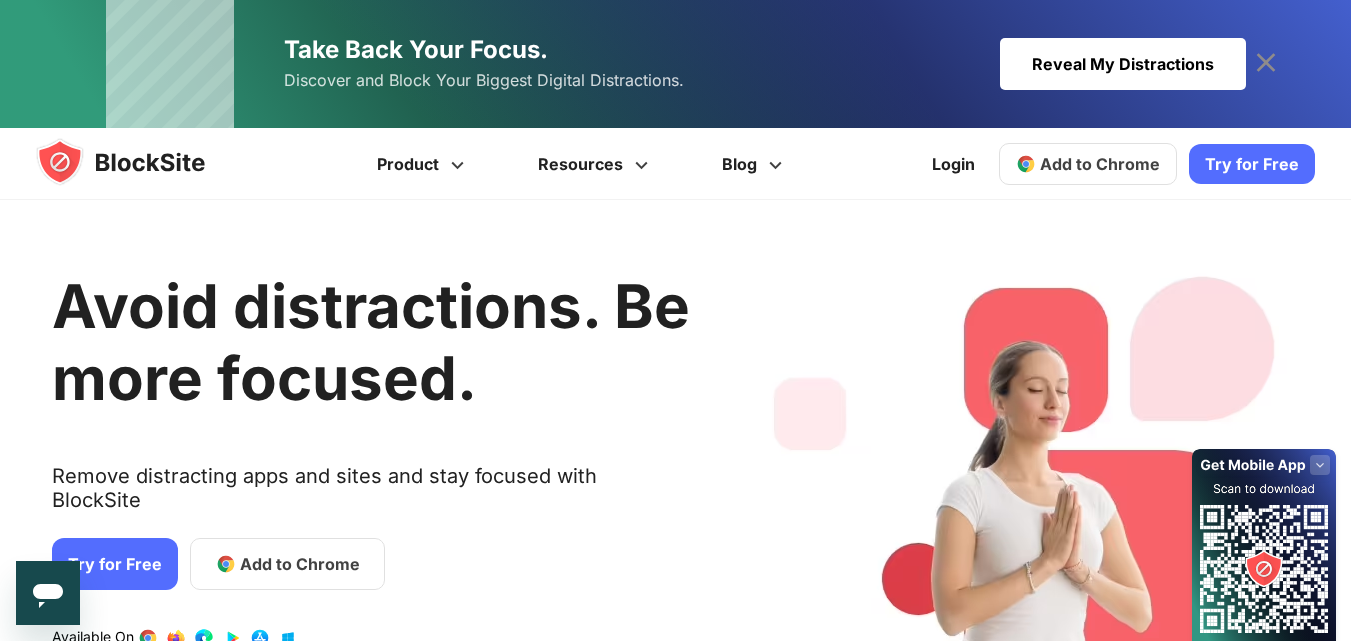 click on "Avoid distractions. Be more focused." at bounding box center [371, 342] 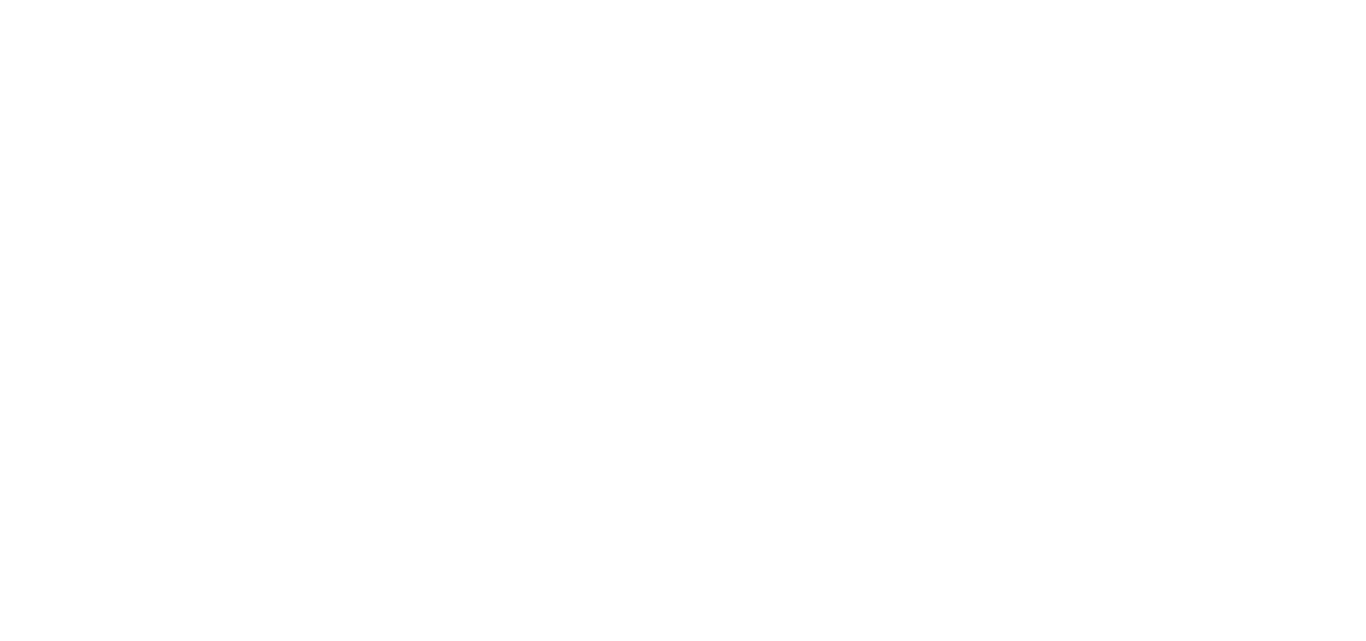 scroll, scrollTop: 0, scrollLeft: 0, axis: both 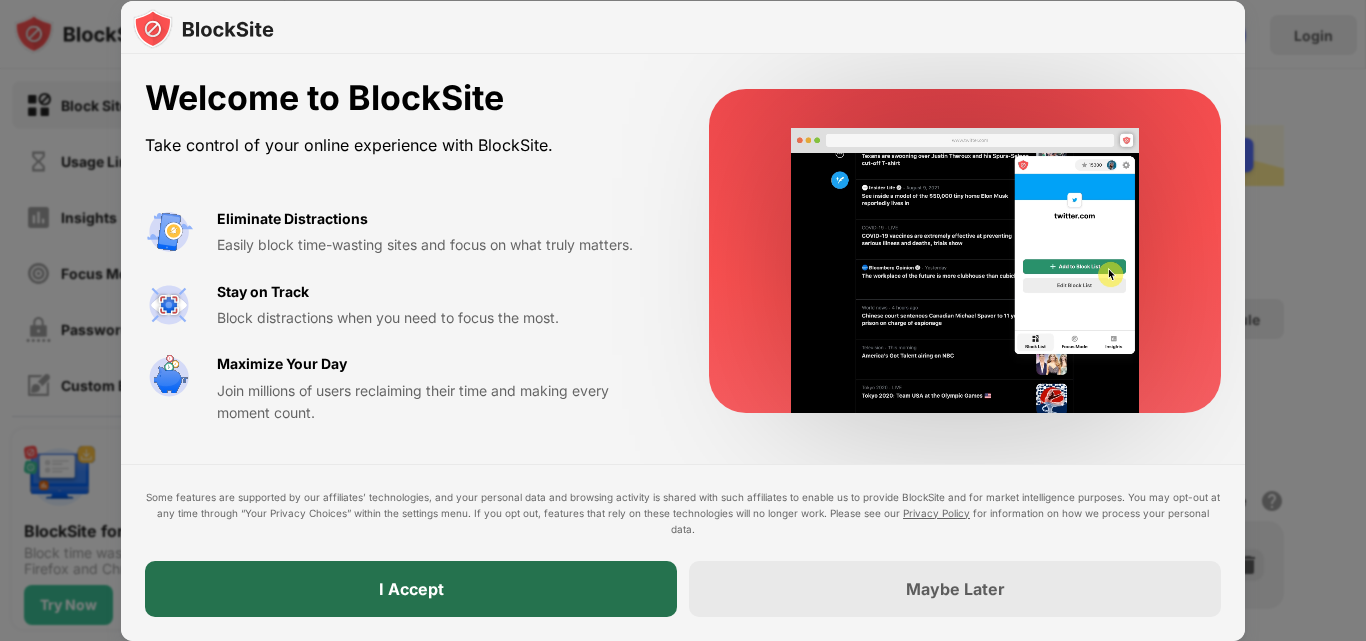 click on "I Accept" at bounding box center (411, 589) 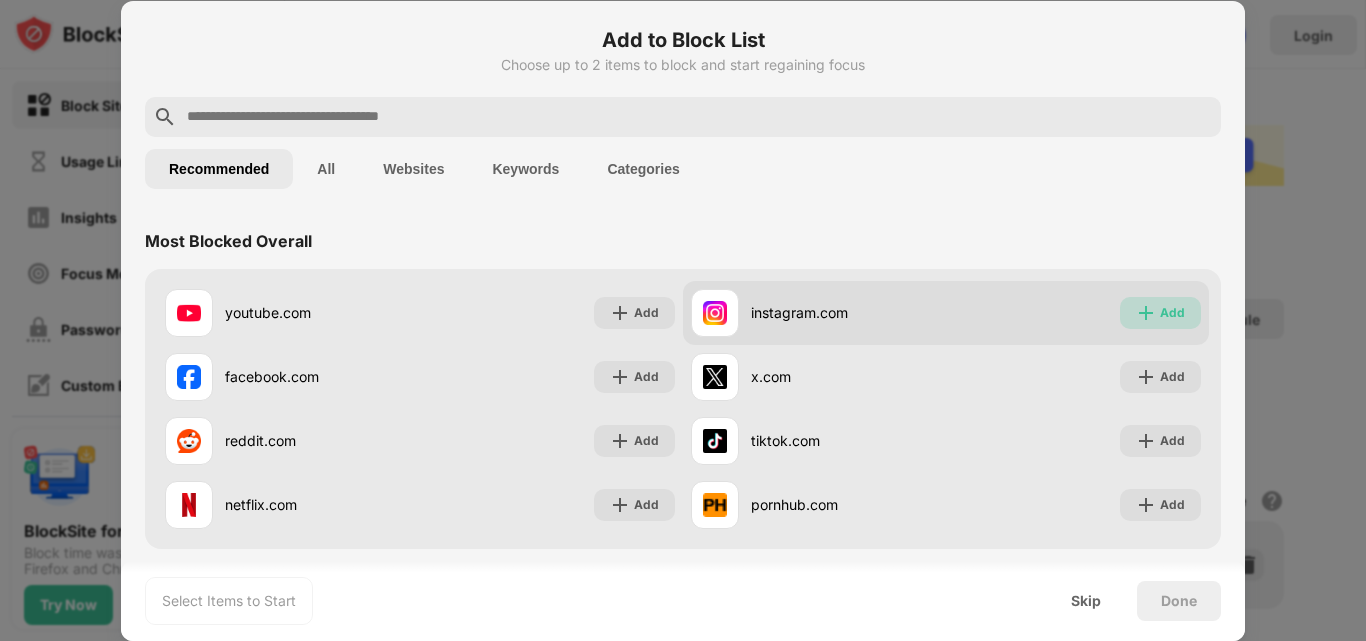 click on "Add" at bounding box center [1172, 313] 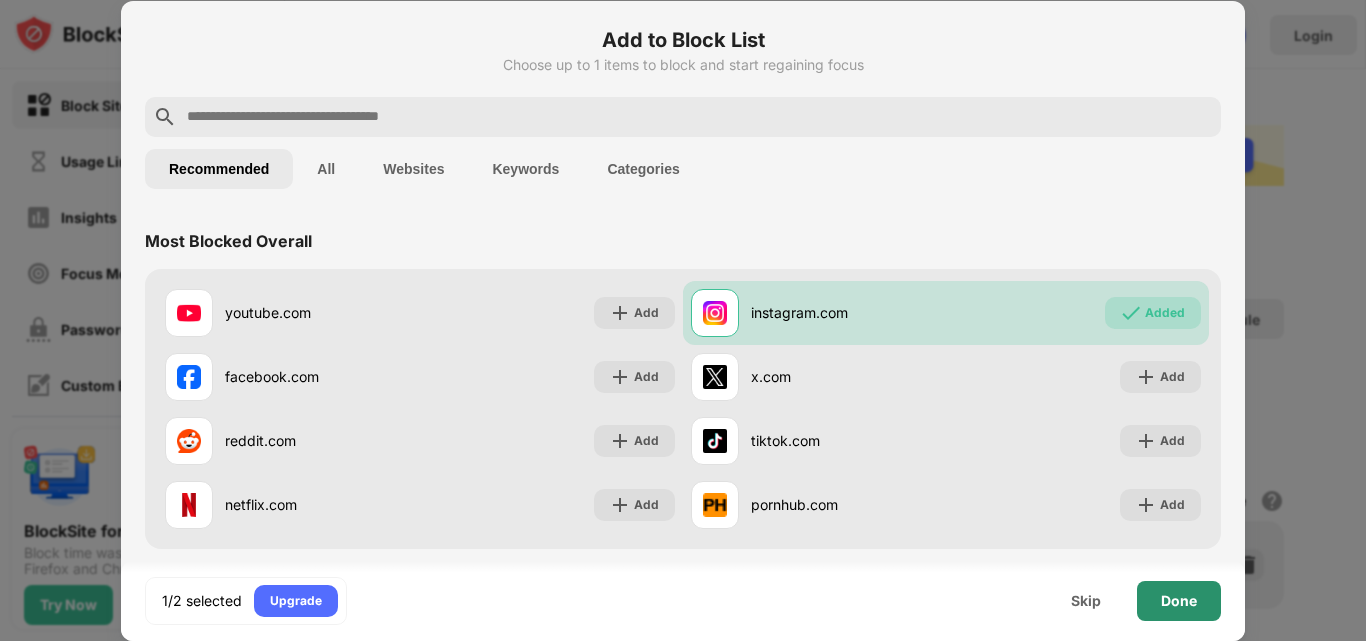 click on "Done" at bounding box center (1179, 601) 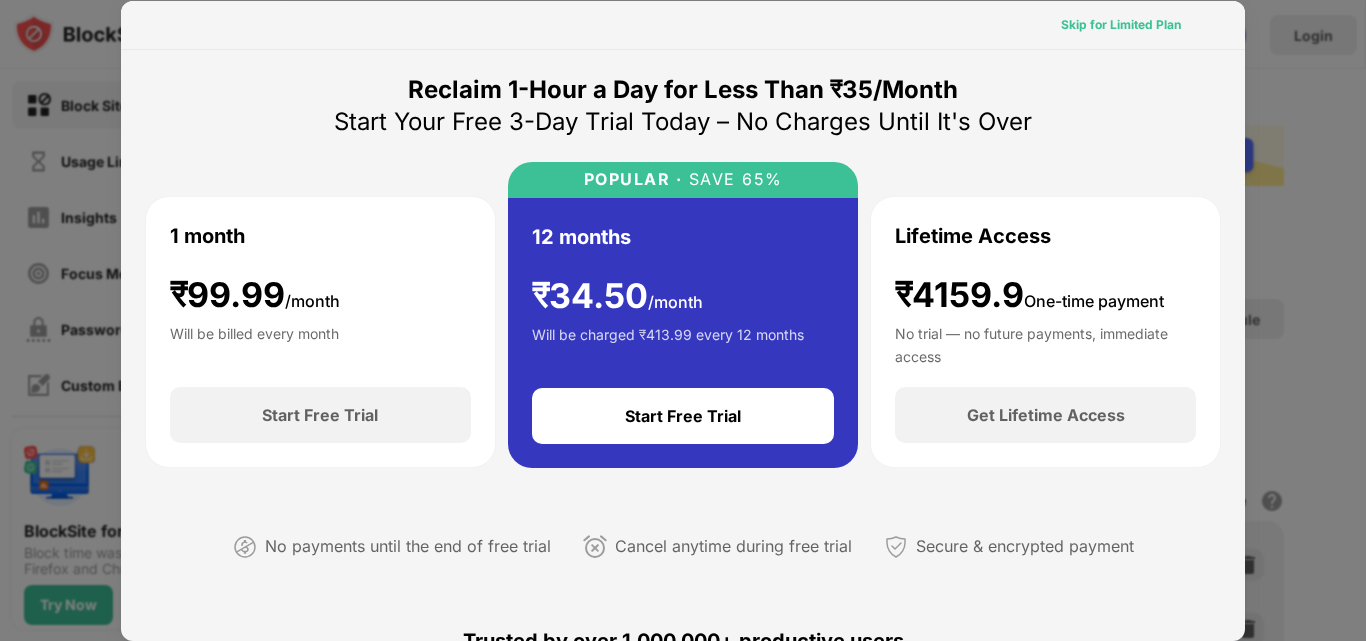 click on "Skip for Limited Plan" at bounding box center (1121, 25) 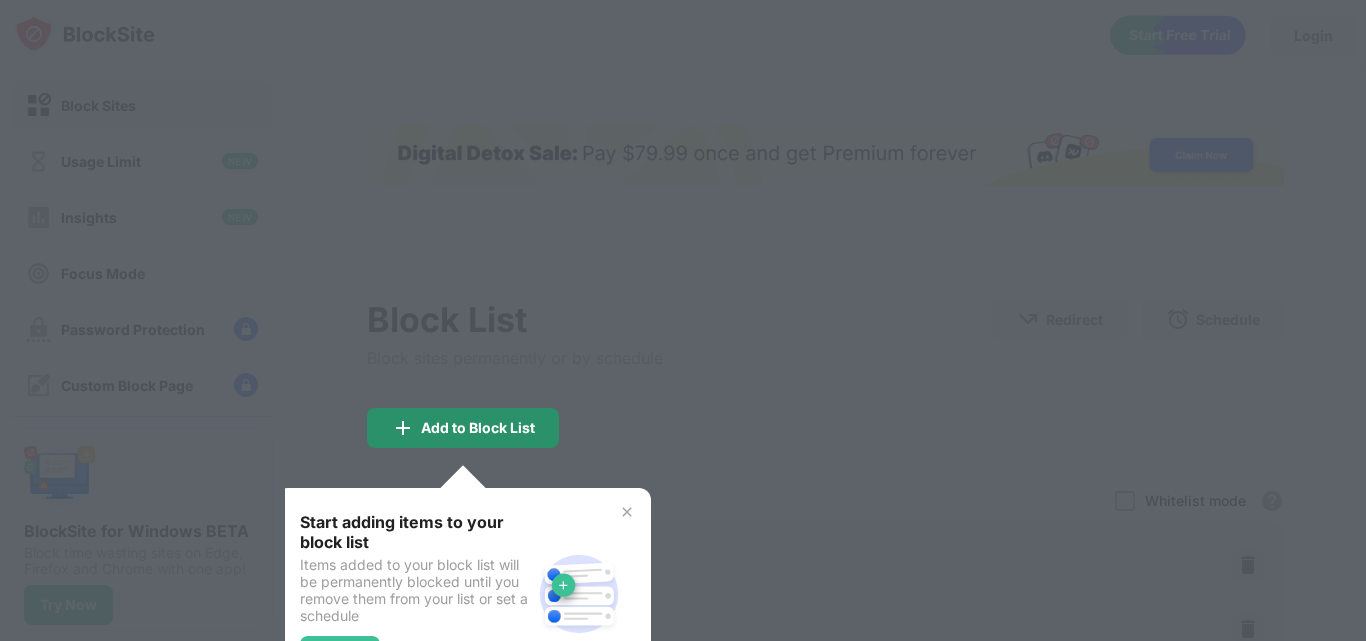 click on "Add to Block List" at bounding box center (478, 428) 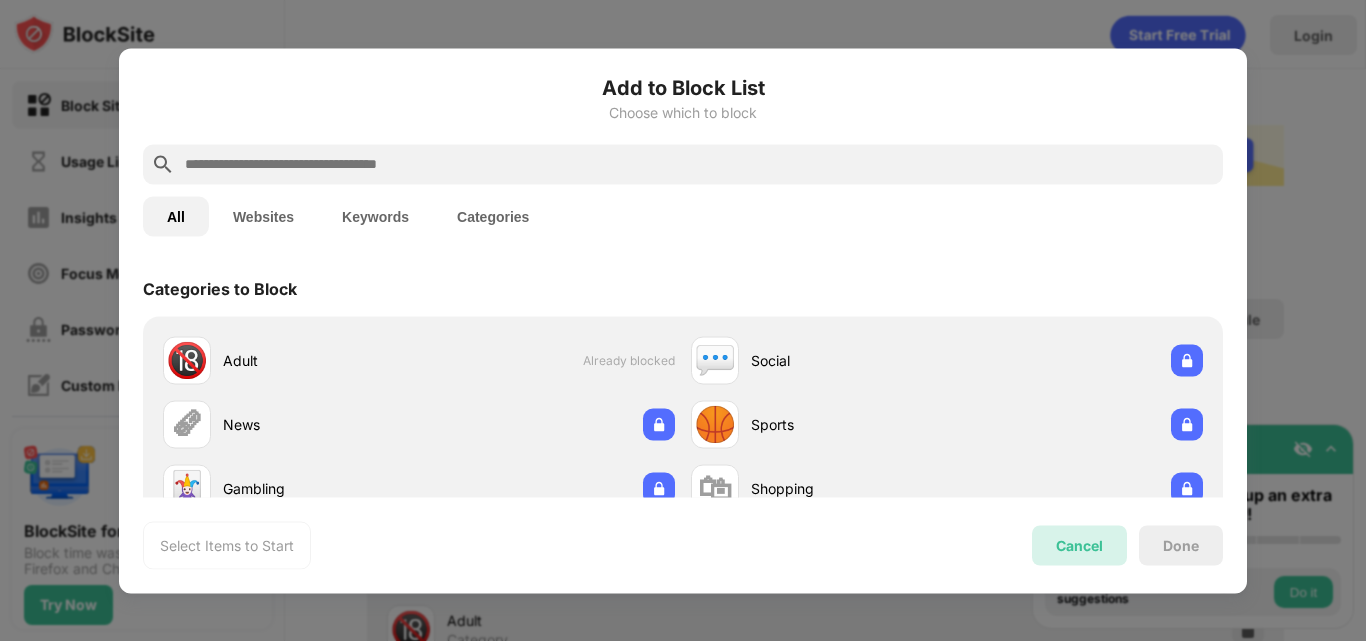 click on "Cancel" at bounding box center [1079, 545] 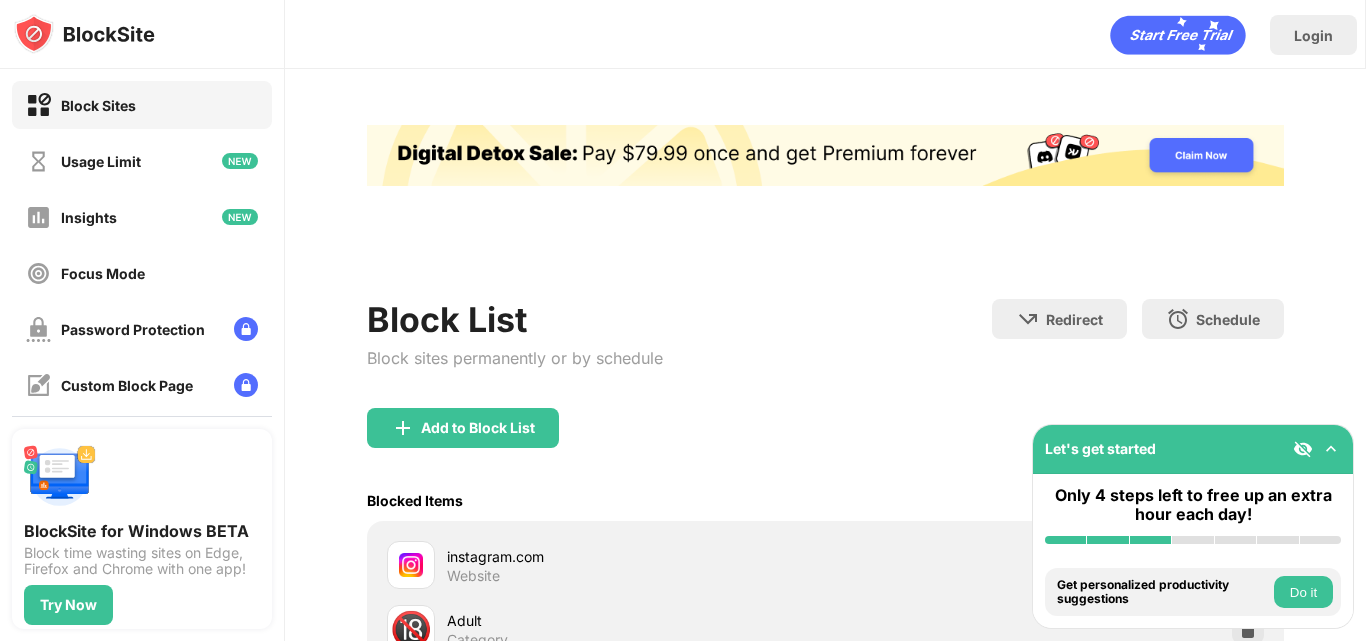 scroll, scrollTop: 200, scrollLeft: 0, axis: vertical 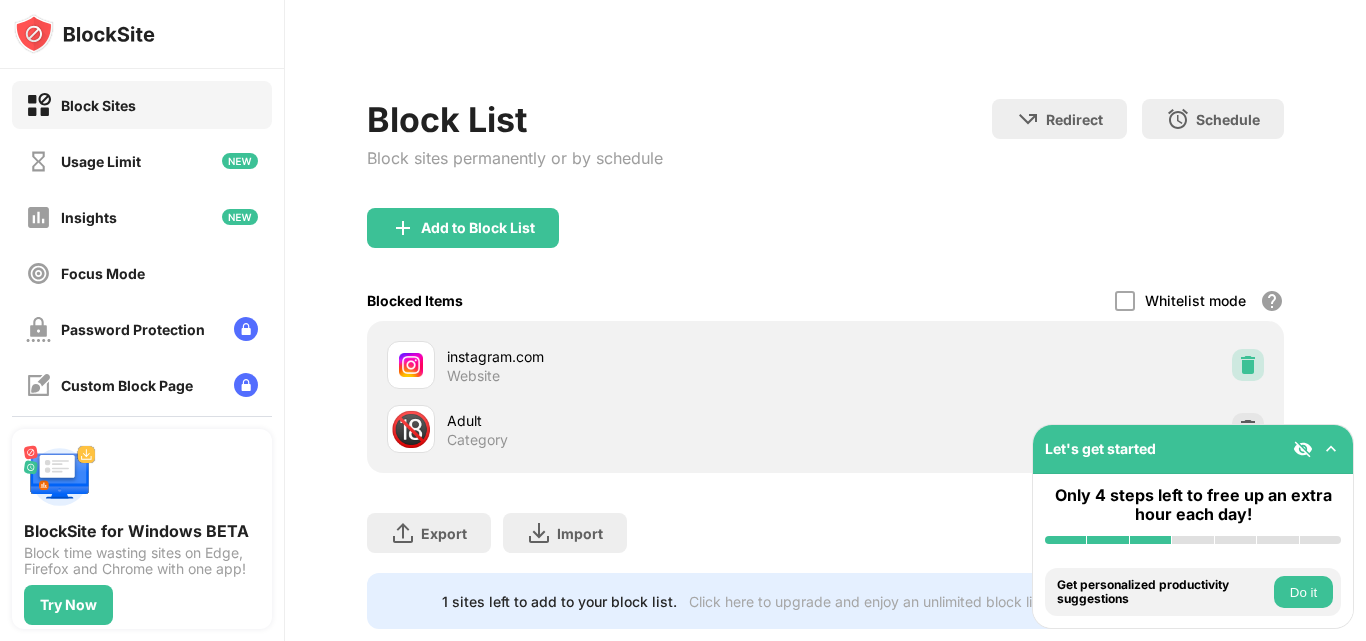 click at bounding box center [1248, 365] 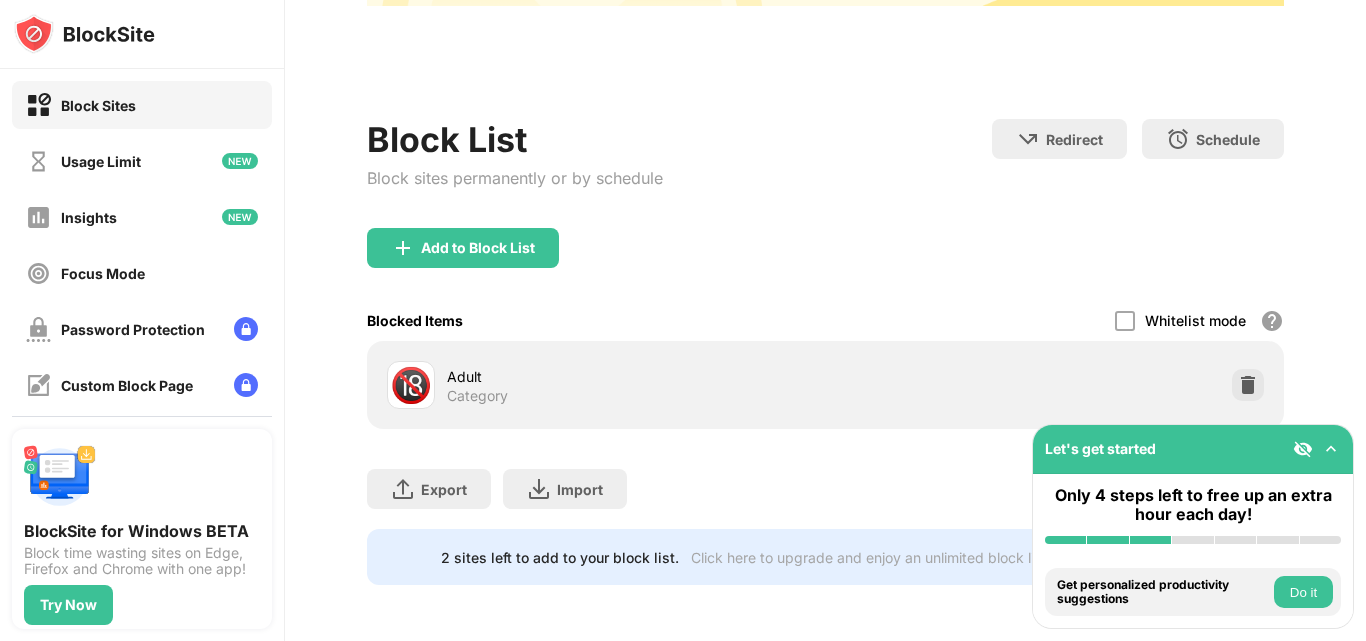 scroll, scrollTop: 195, scrollLeft: 0, axis: vertical 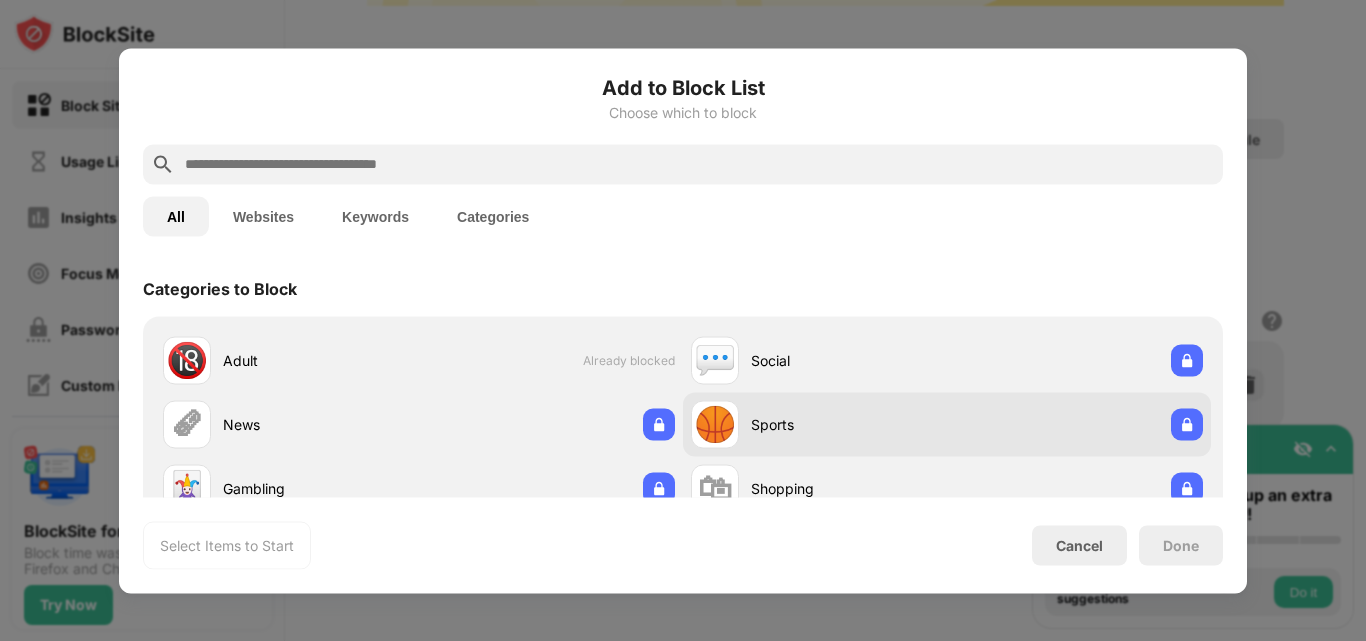 drag, startPoint x: 712, startPoint y: 252, endPoint x: 892, endPoint y: 423, distance: 248.27606 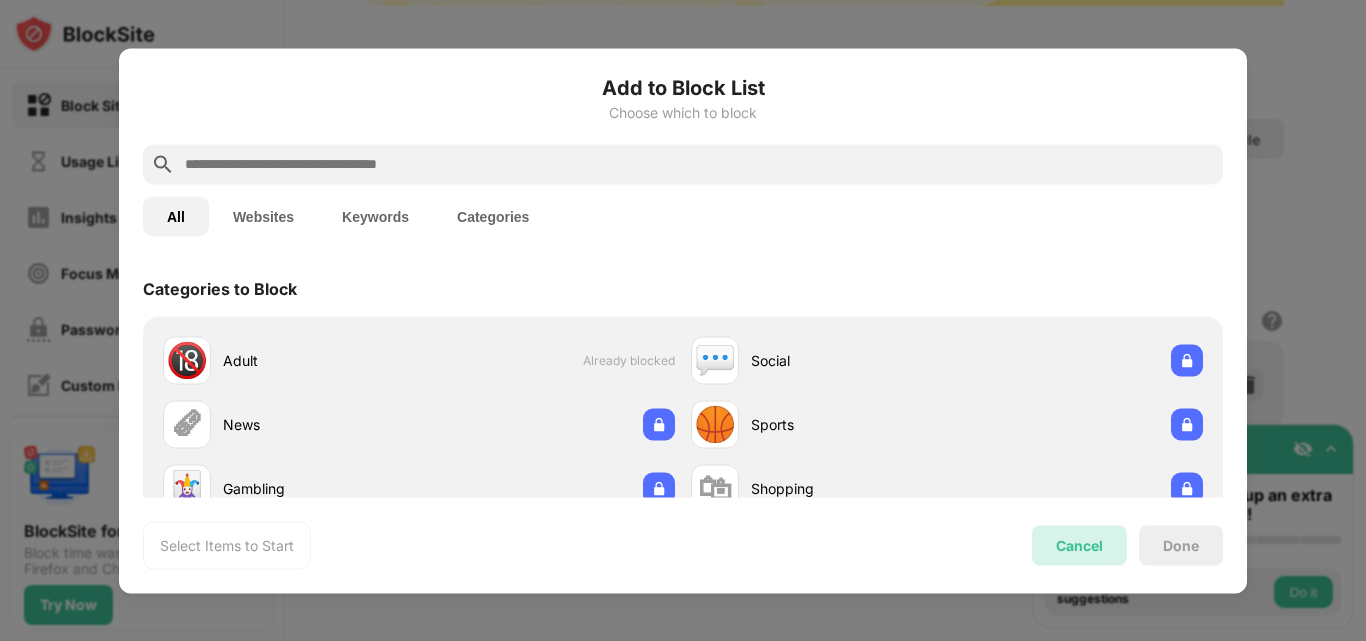 click on "Cancel" at bounding box center (1079, 545) 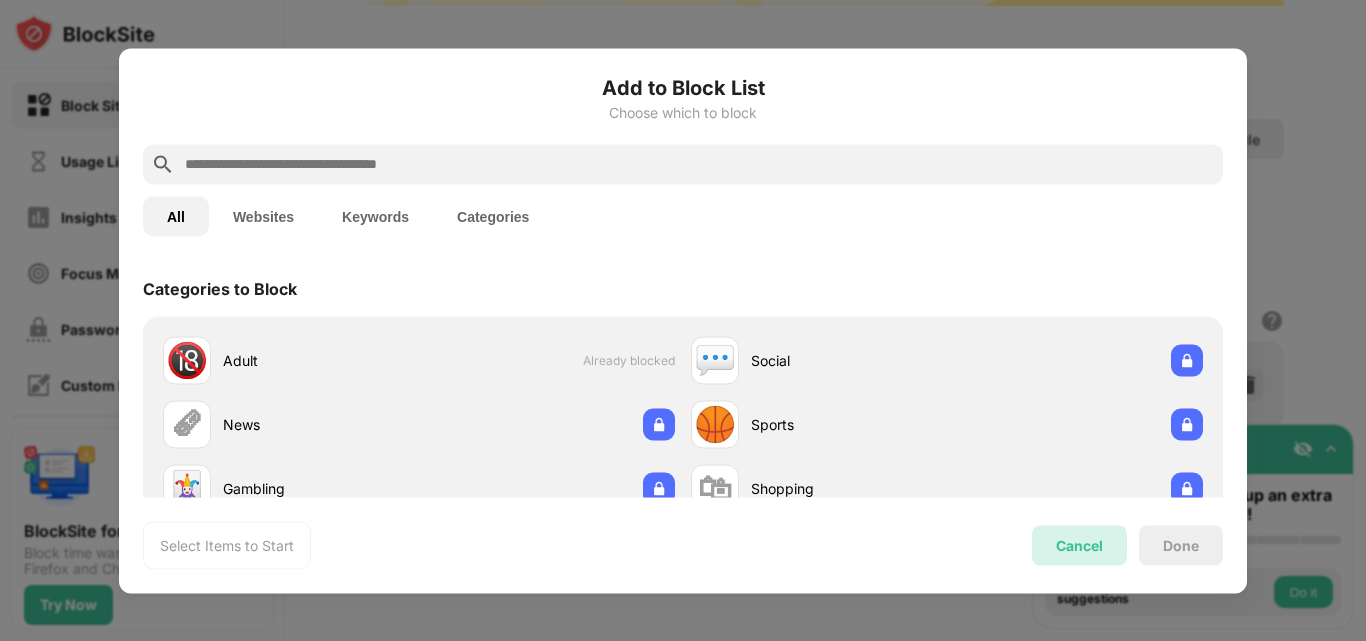click on "Cancel" at bounding box center [1079, 545] 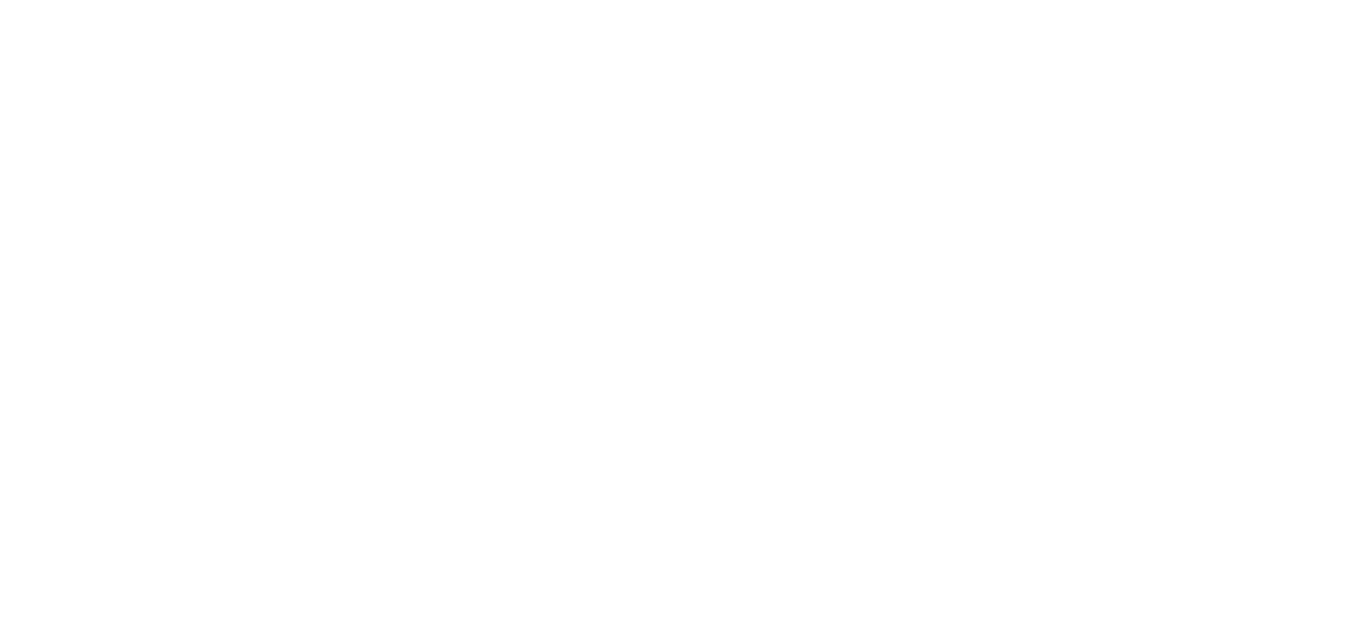 scroll, scrollTop: 0, scrollLeft: 0, axis: both 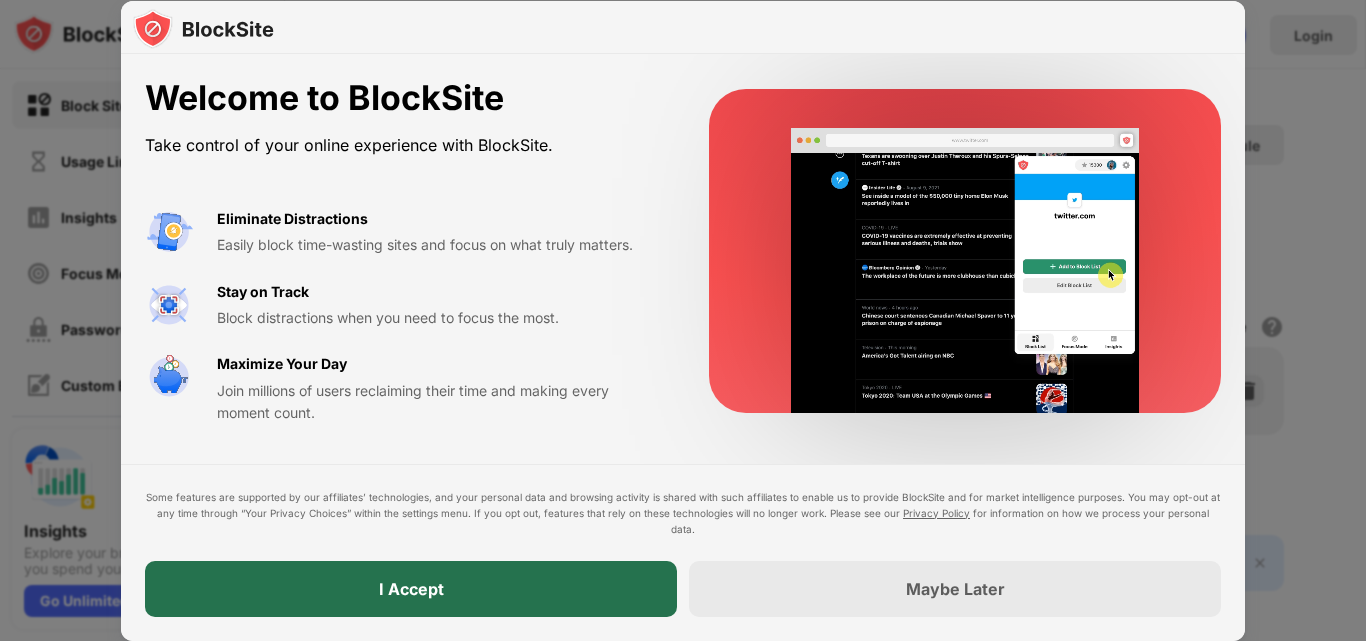click on "I Accept" at bounding box center (411, 589) 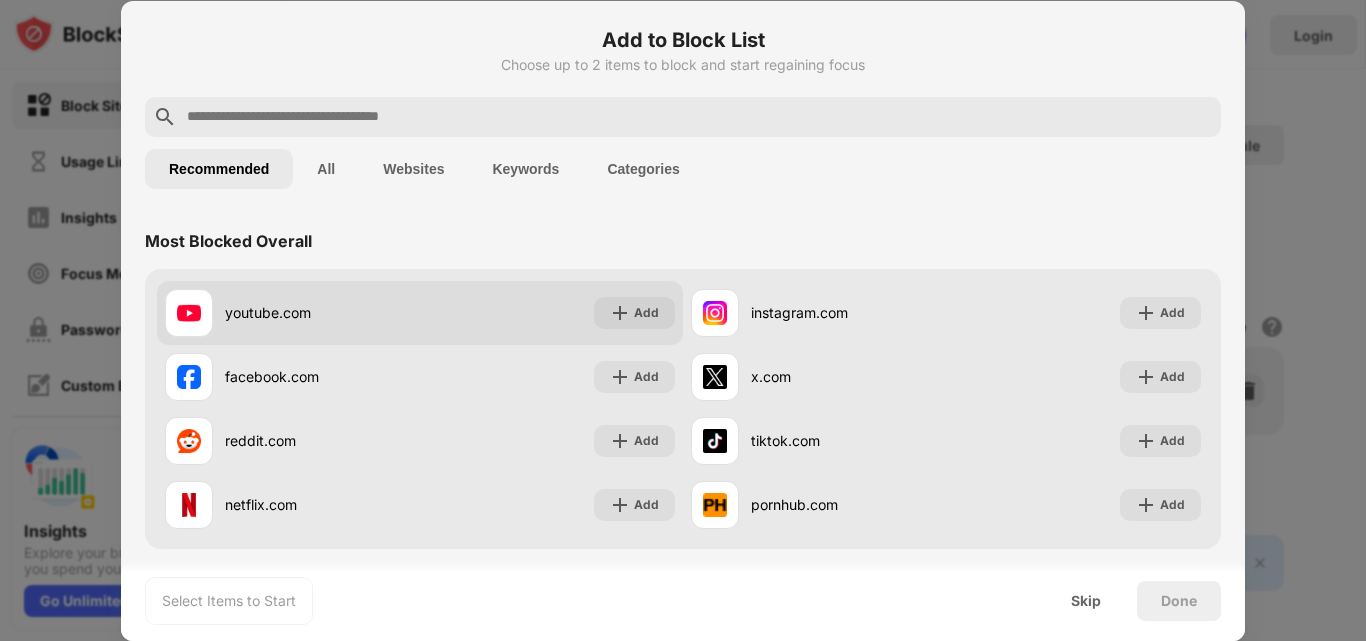 click on "youtube.com Add" at bounding box center [420, 313] 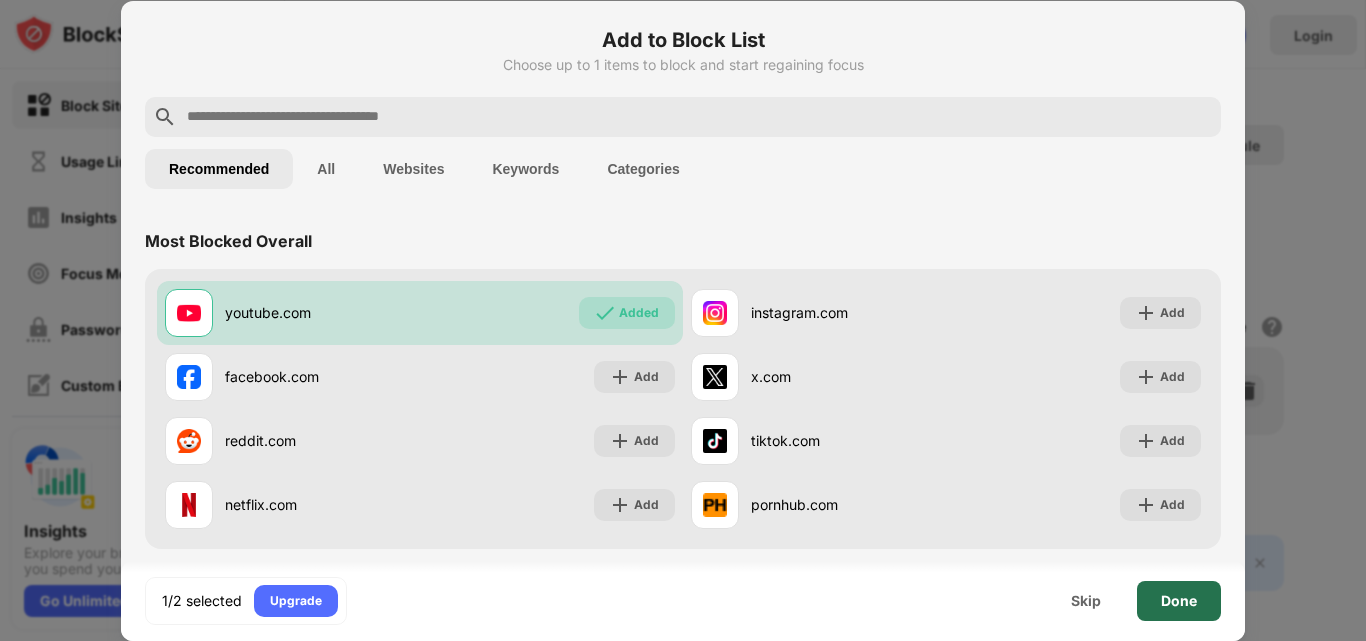 click on "Done" at bounding box center [1179, 601] 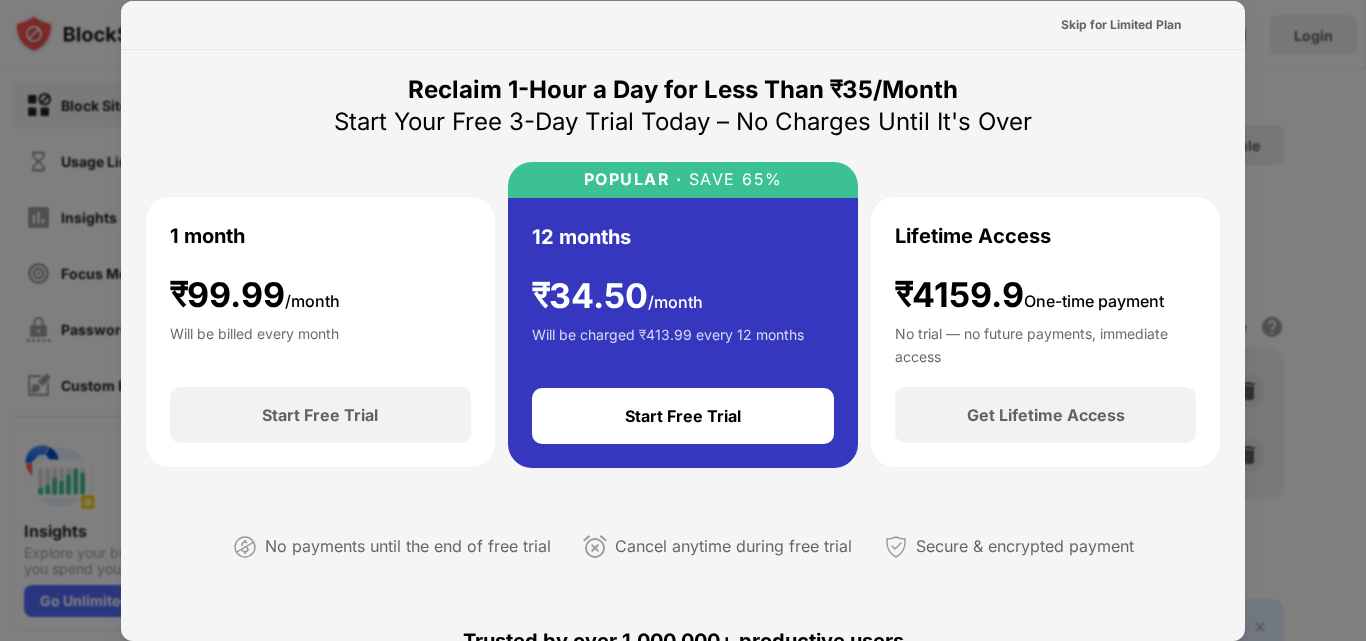scroll, scrollTop: 100, scrollLeft: 0, axis: vertical 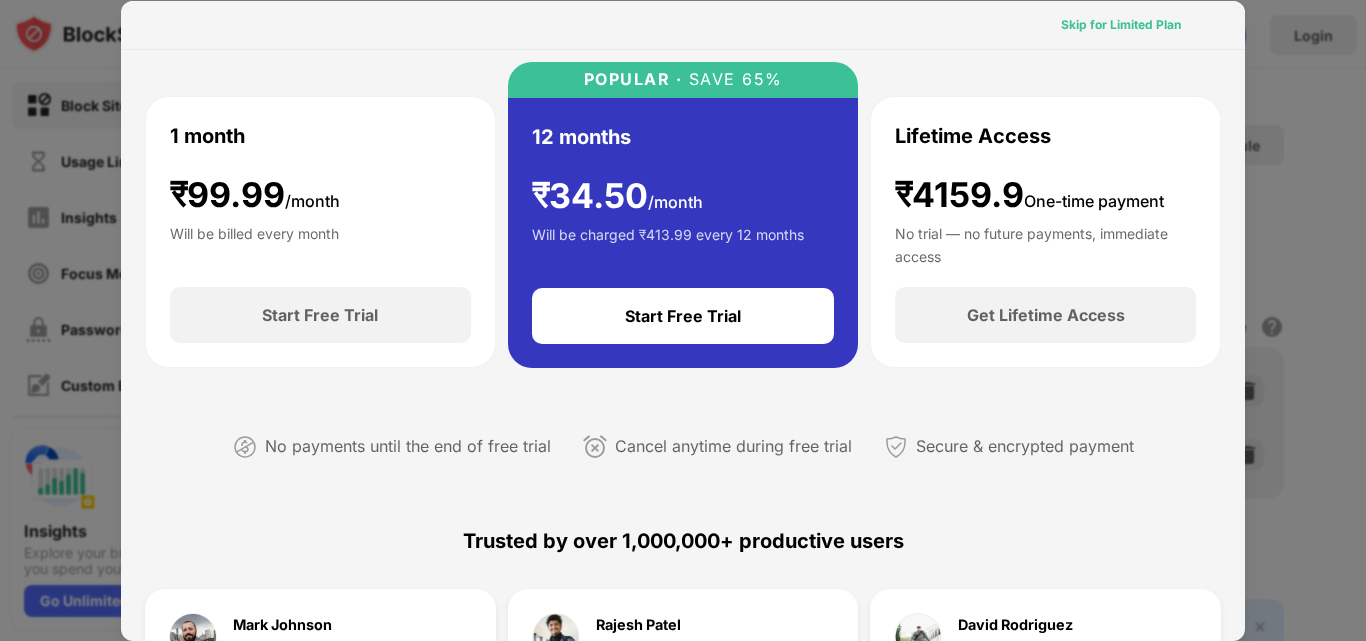 click on "Skip for Limited Plan" at bounding box center [1121, 25] 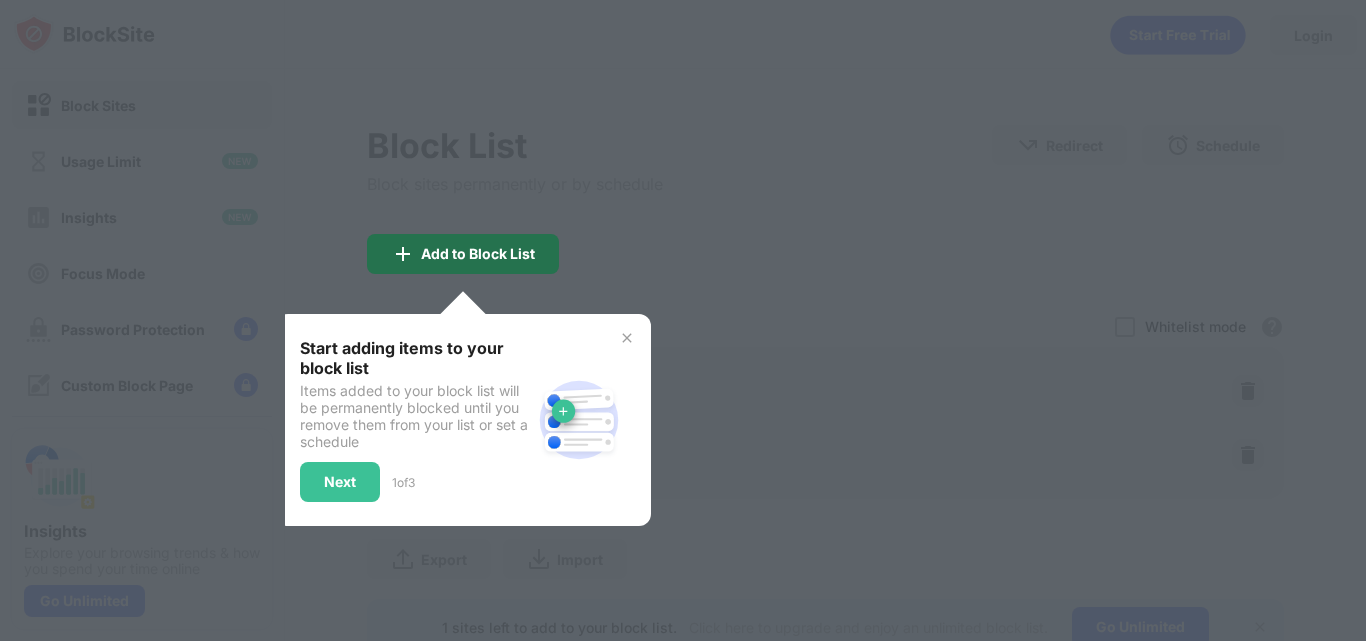 click at bounding box center (403, 254) 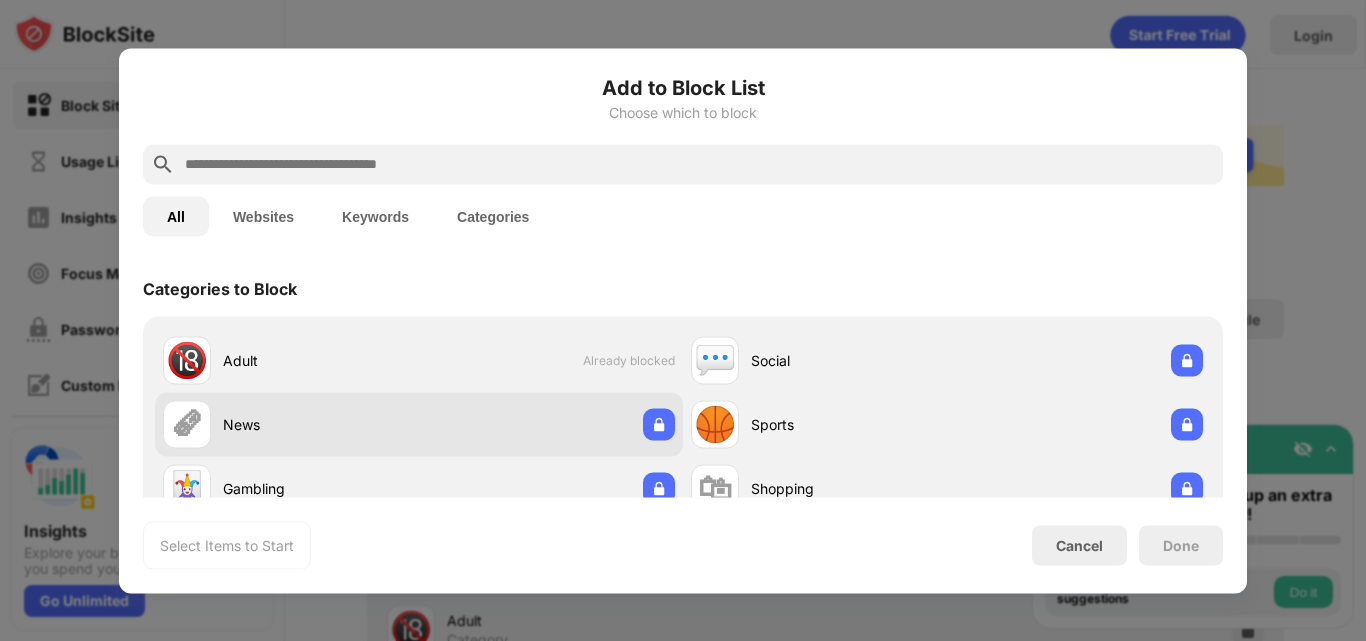 scroll, scrollTop: 0, scrollLeft: 0, axis: both 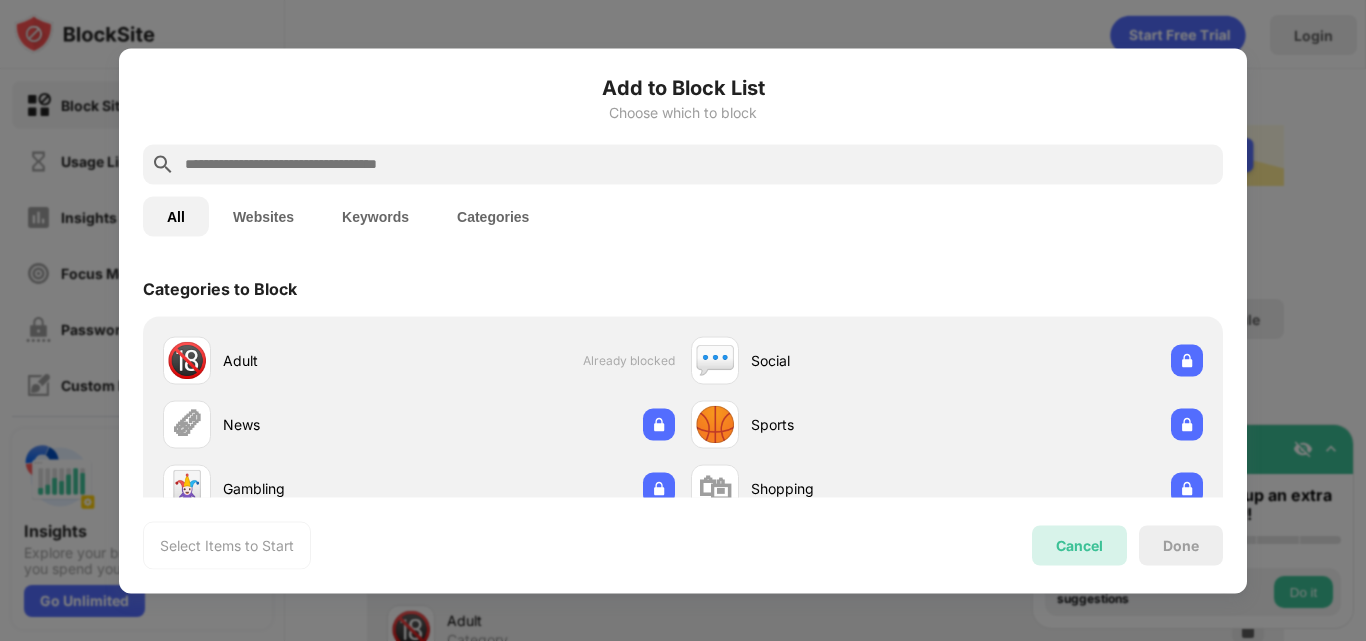 click on "Cancel" at bounding box center [1079, 545] 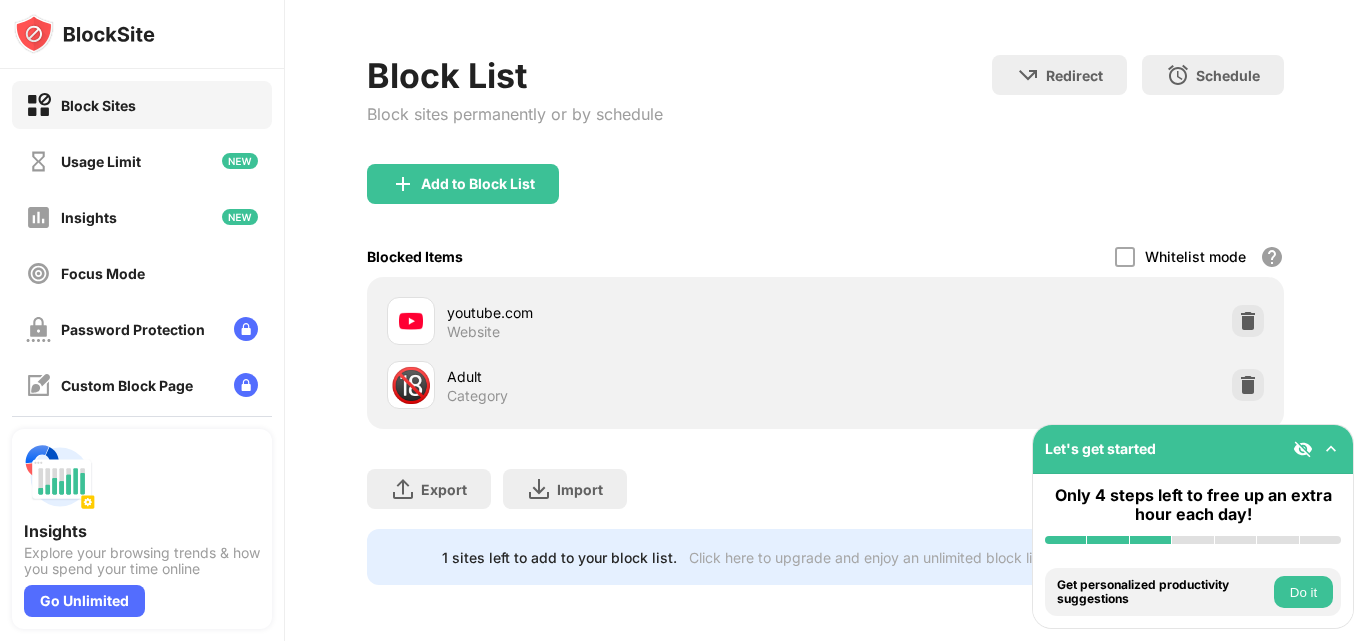 scroll, scrollTop: 259, scrollLeft: 0, axis: vertical 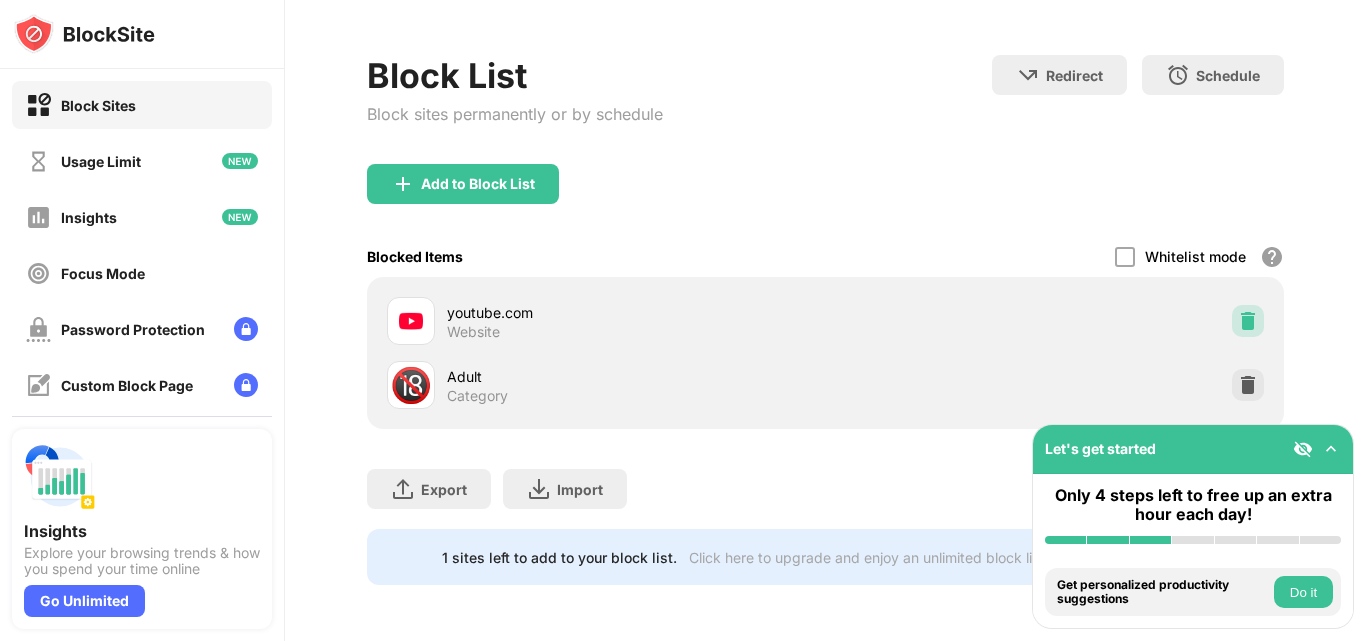 click at bounding box center [1248, 321] 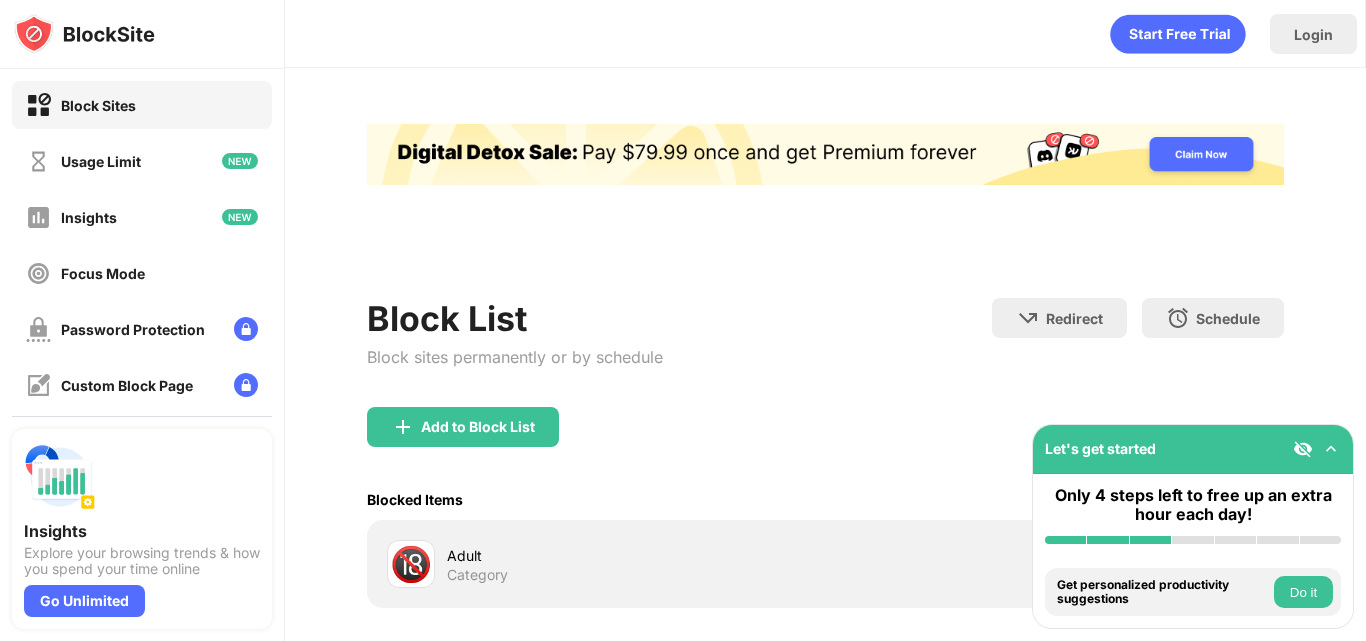 scroll, scrollTop: 0, scrollLeft: 0, axis: both 